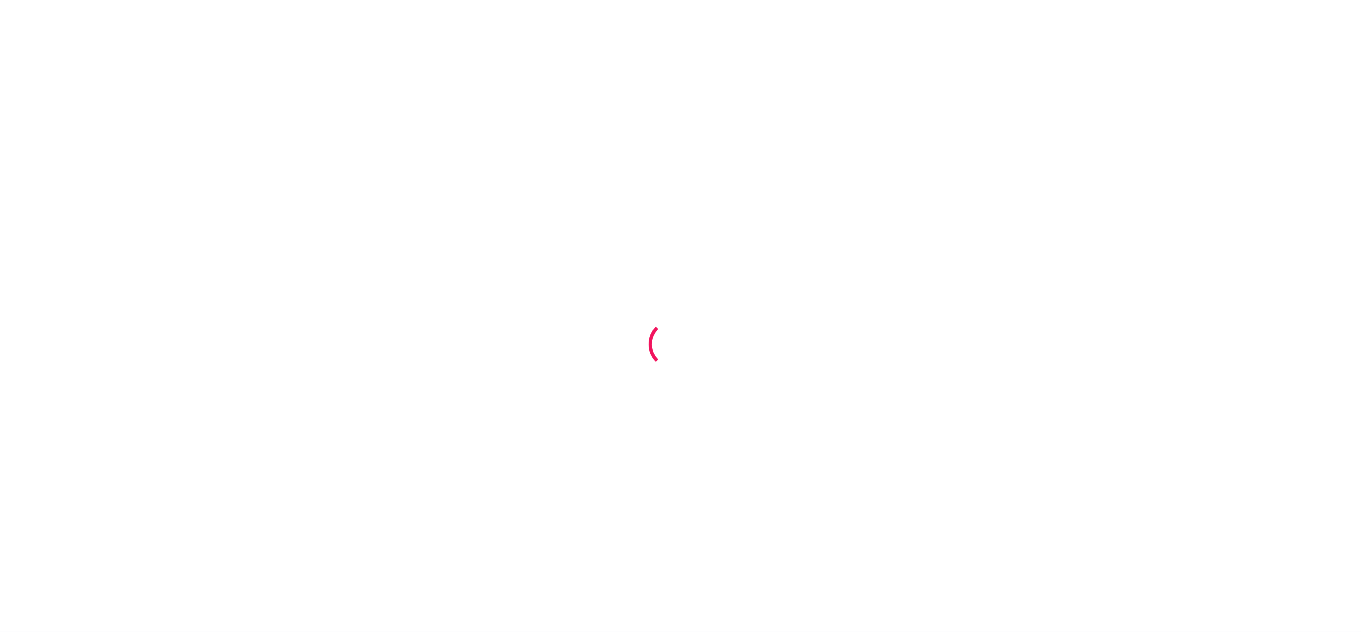 scroll, scrollTop: 0, scrollLeft: 0, axis: both 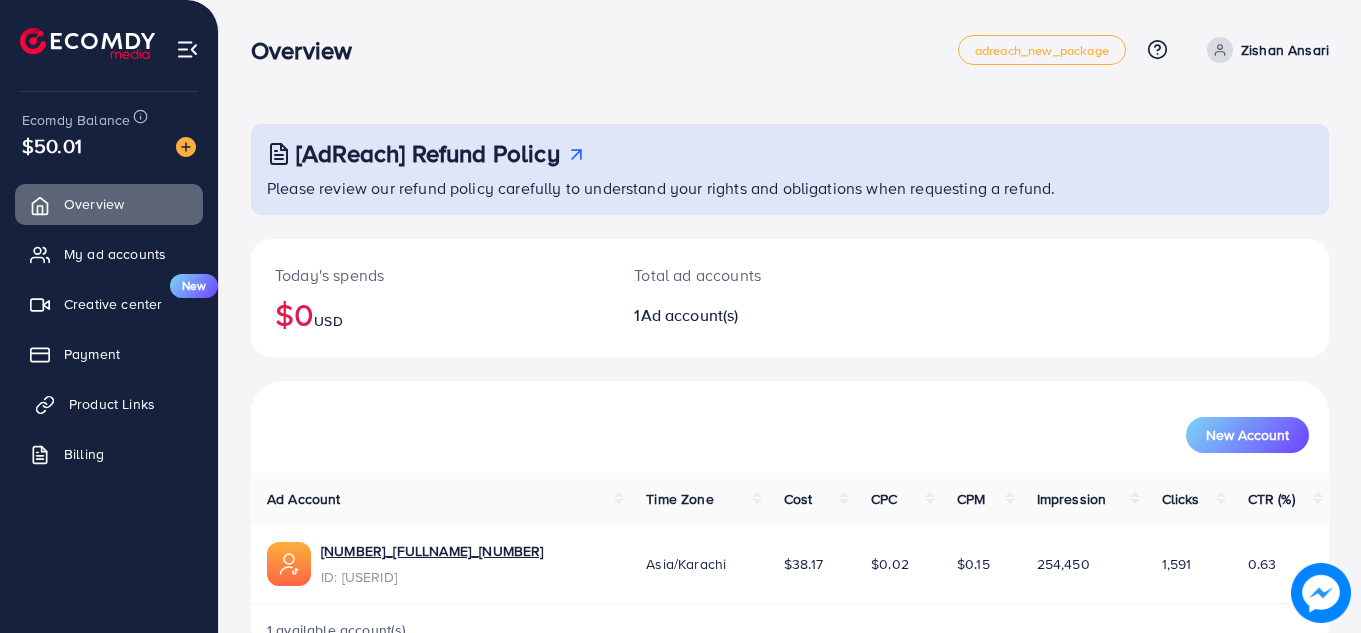 click on "Product Links" at bounding box center [112, 404] 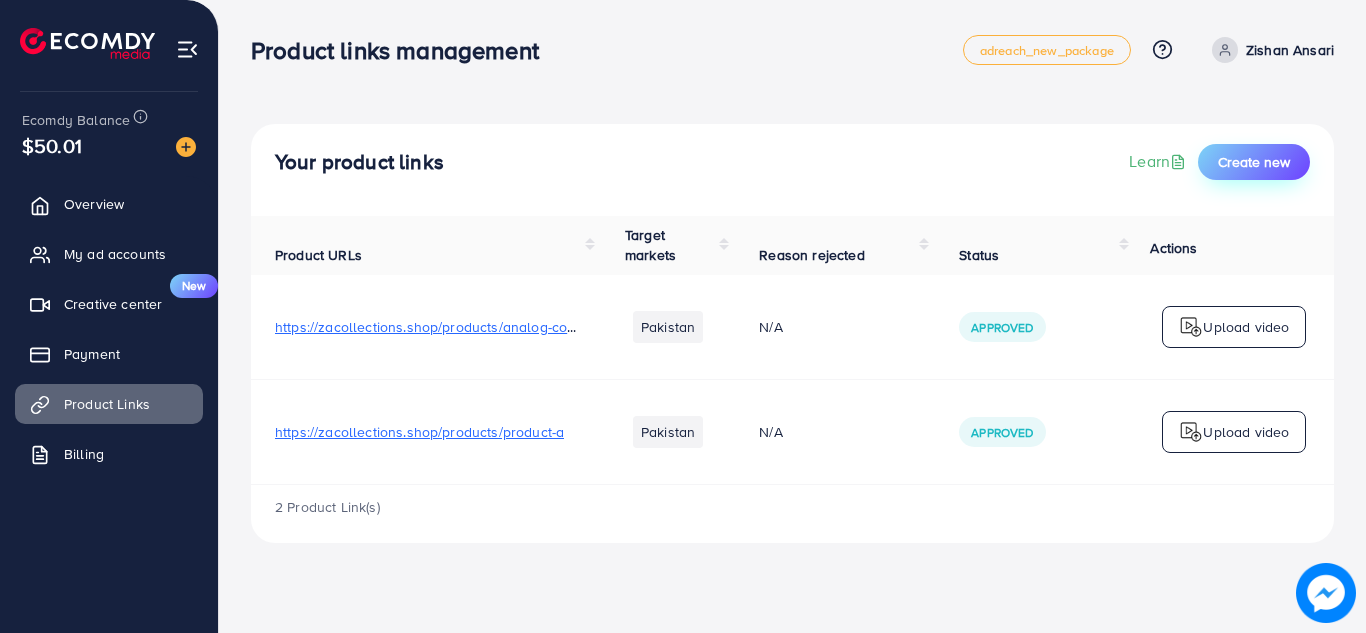 click on "Create new" at bounding box center [1254, 162] 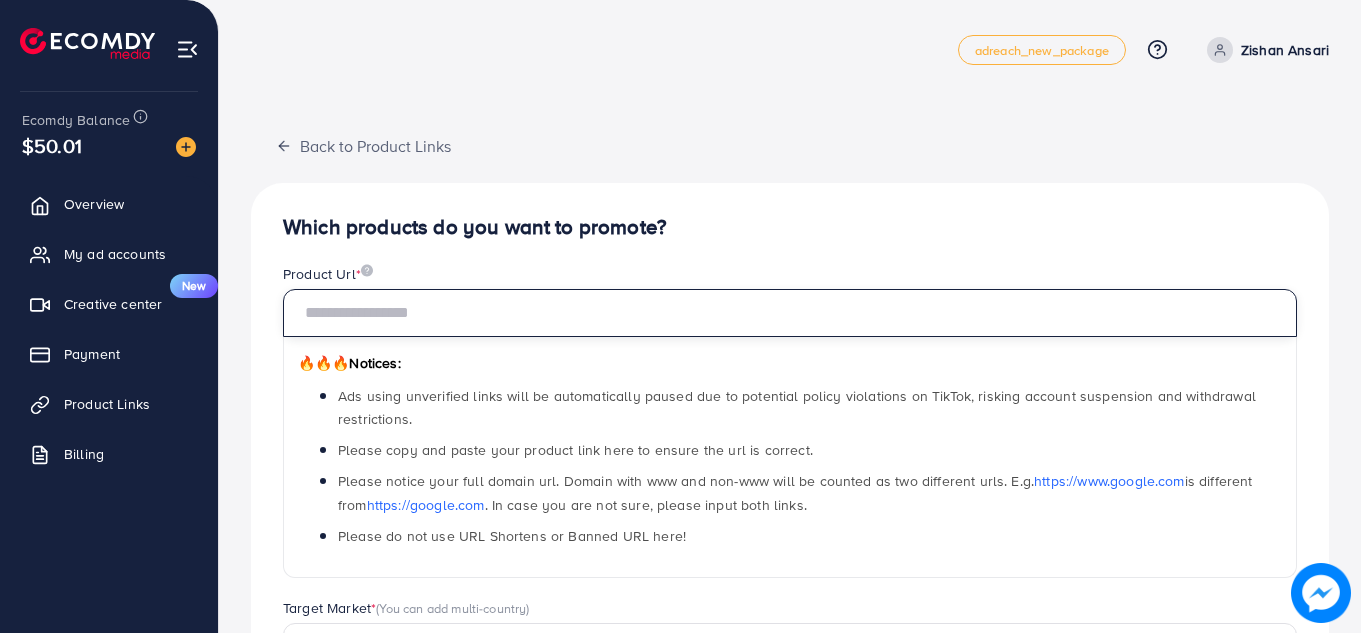 click at bounding box center (790, 313) 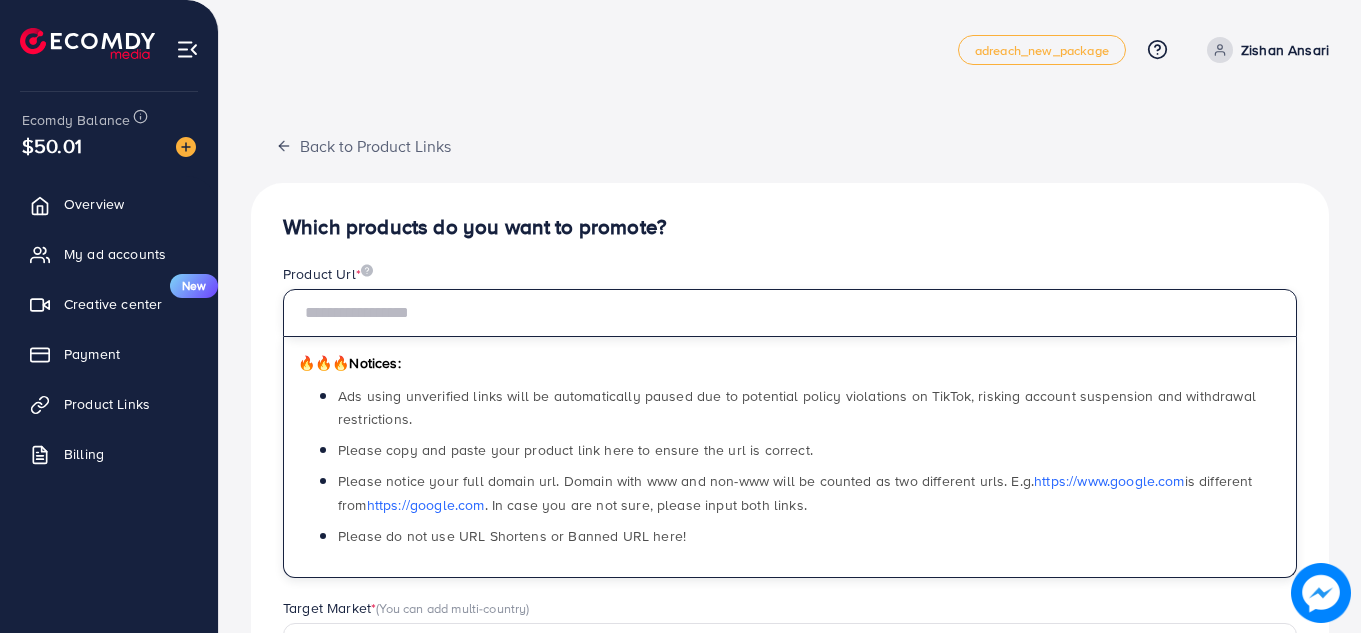 paste on "**********" 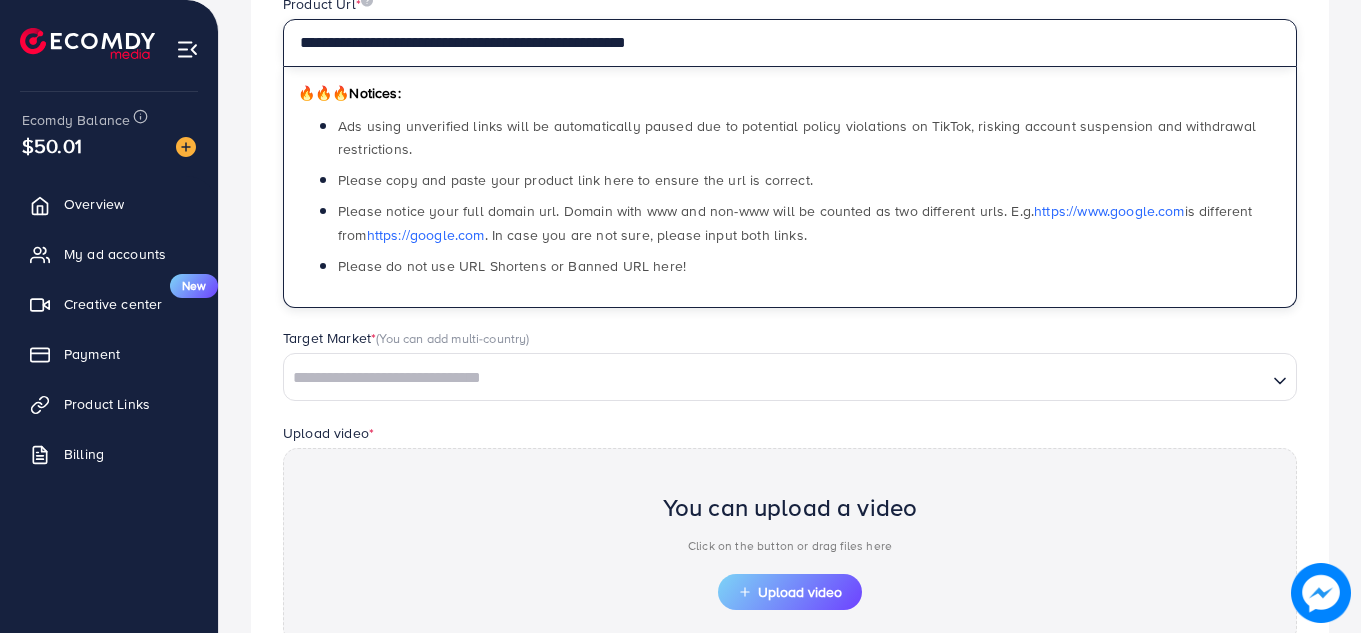 scroll, scrollTop: 300, scrollLeft: 0, axis: vertical 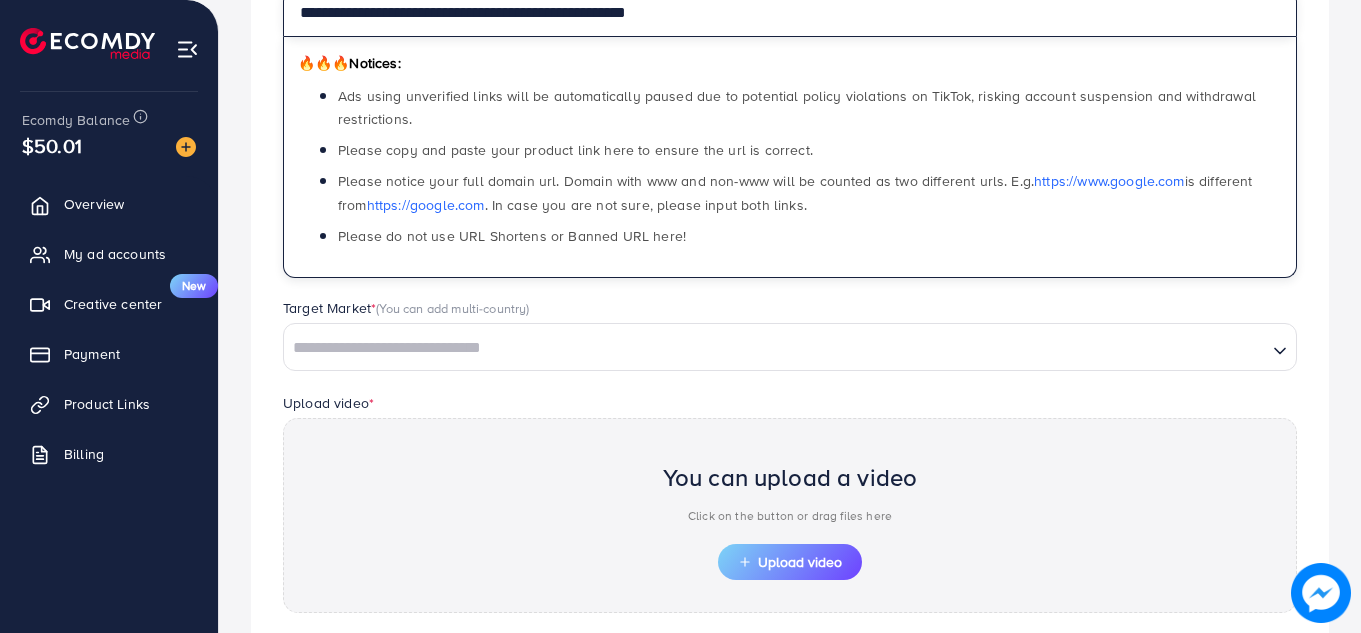 type on "**********" 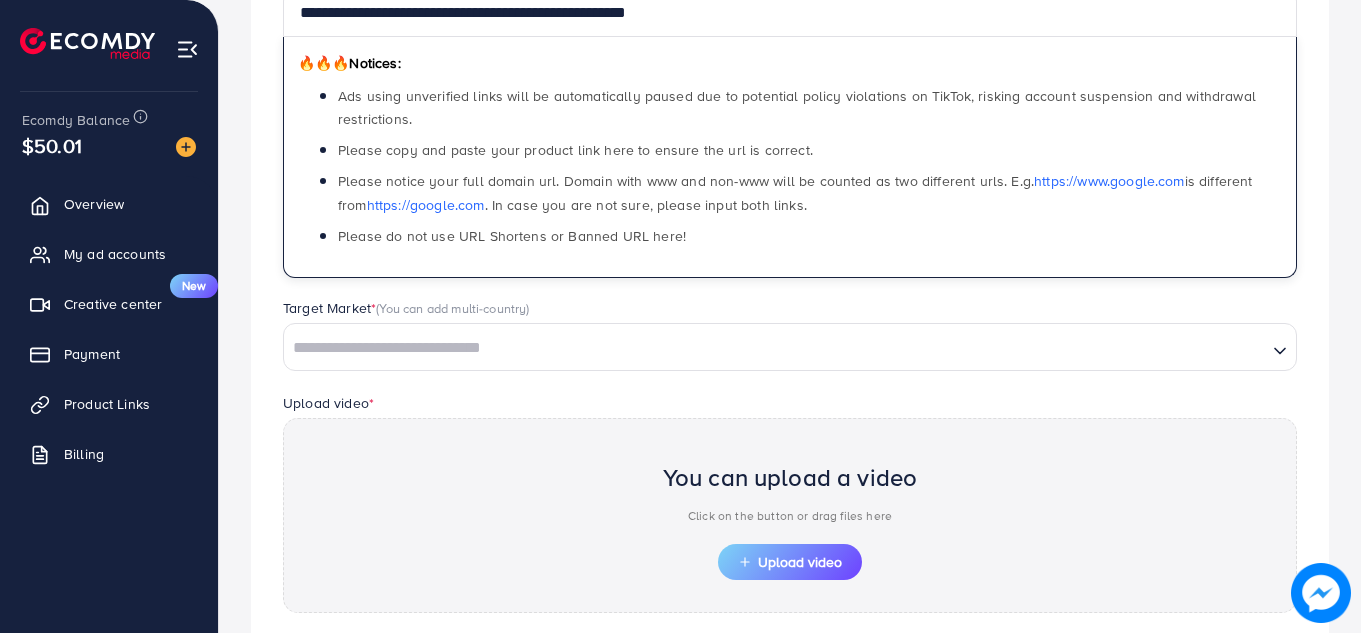 click at bounding box center (775, 348) 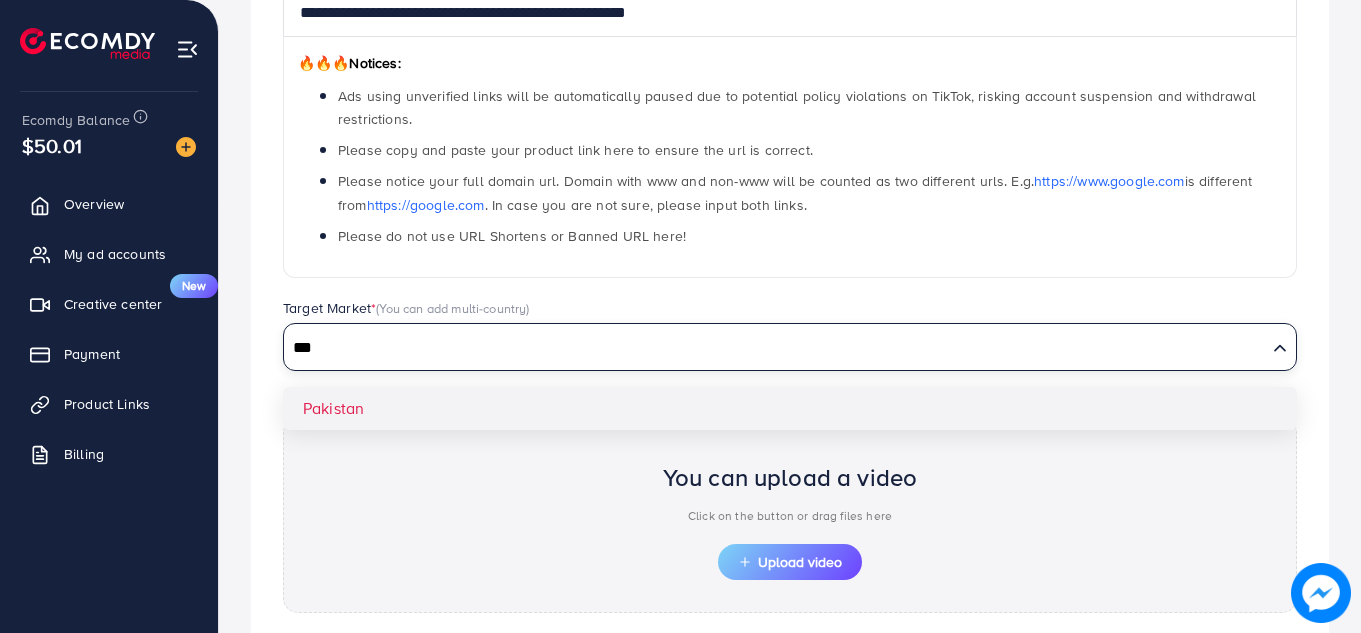 type on "***" 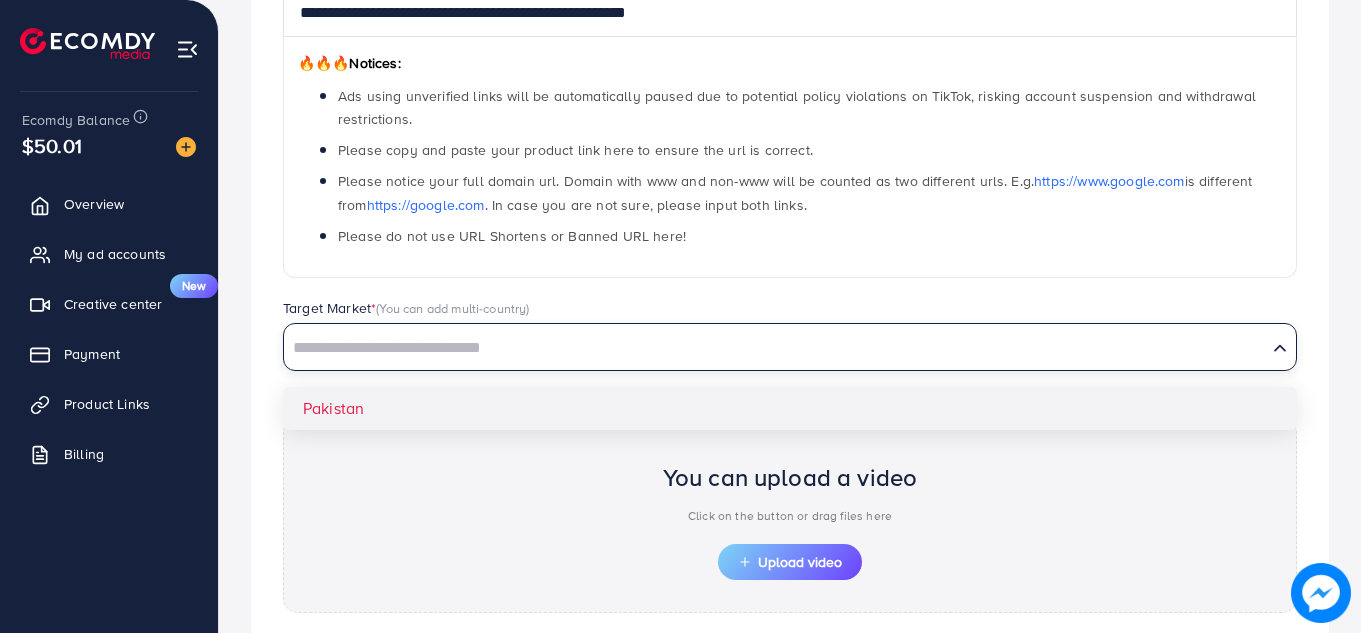 click on "**********" at bounding box center (790, 338) 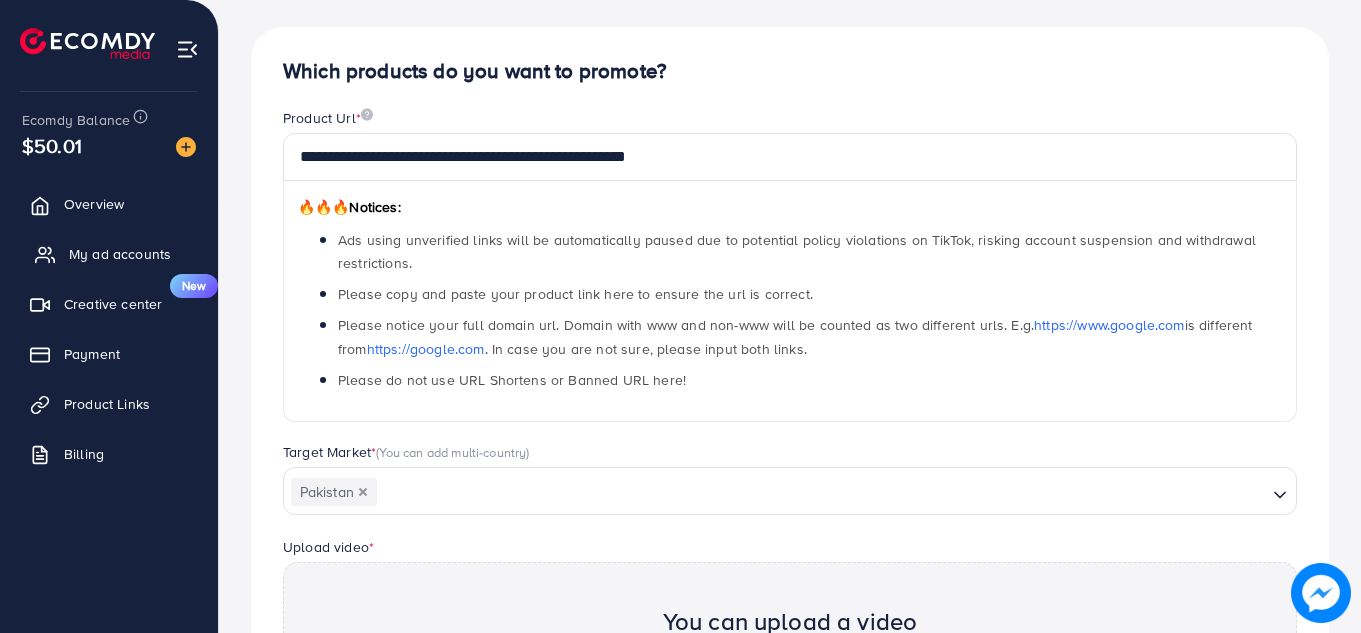 scroll, scrollTop: 192, scrollLeft: 0, axis: vertical 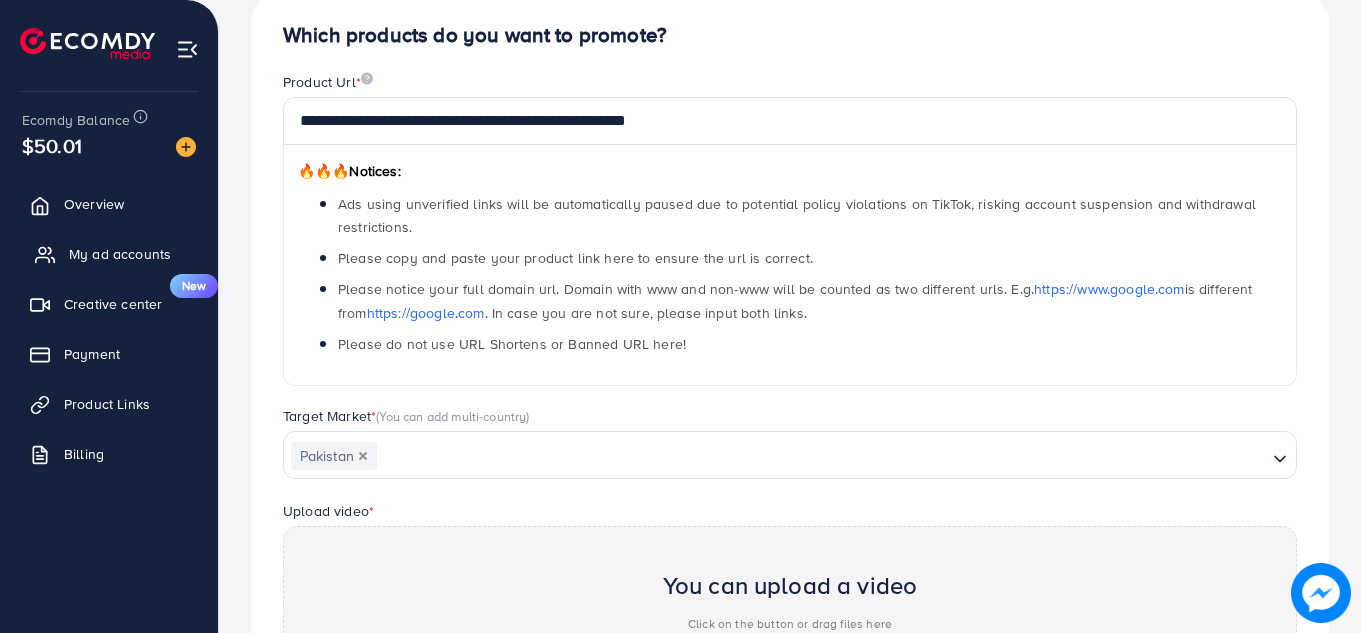 click on "My ad accounts" at bounding box center (120, 254) 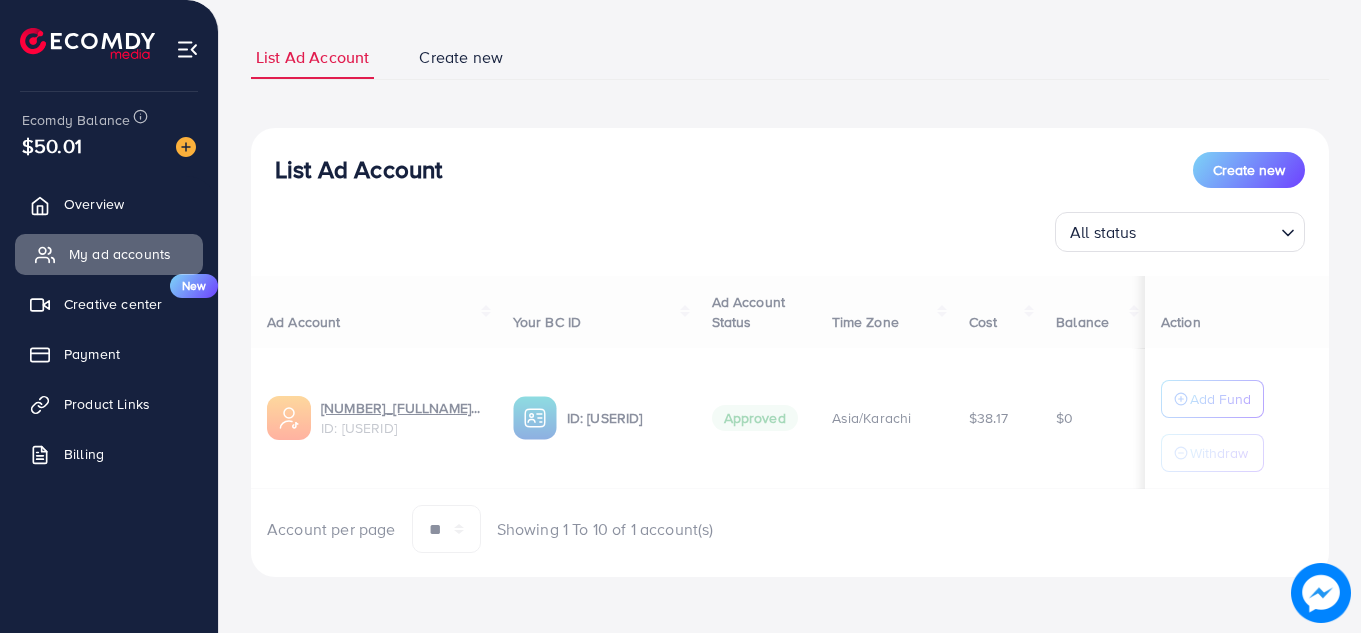 scroll, scrollTop: 0, scrollLeft: 0, axis: both 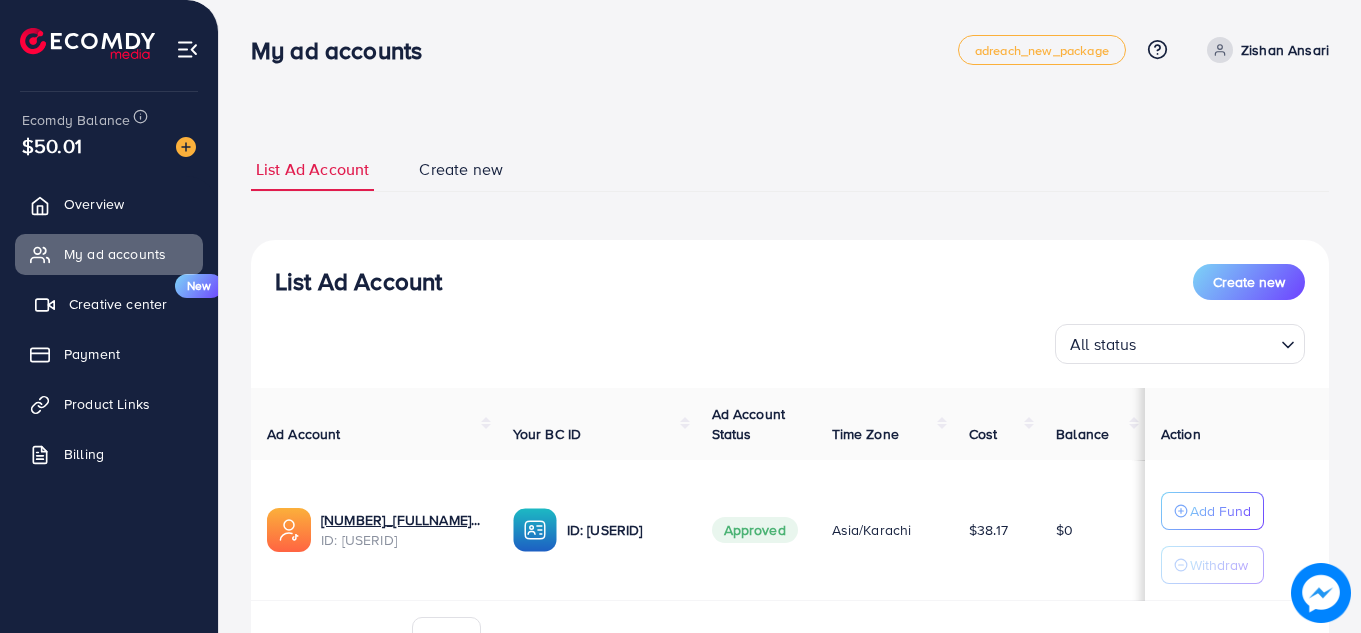click on "Creative center" at bounding box center (118, 304) 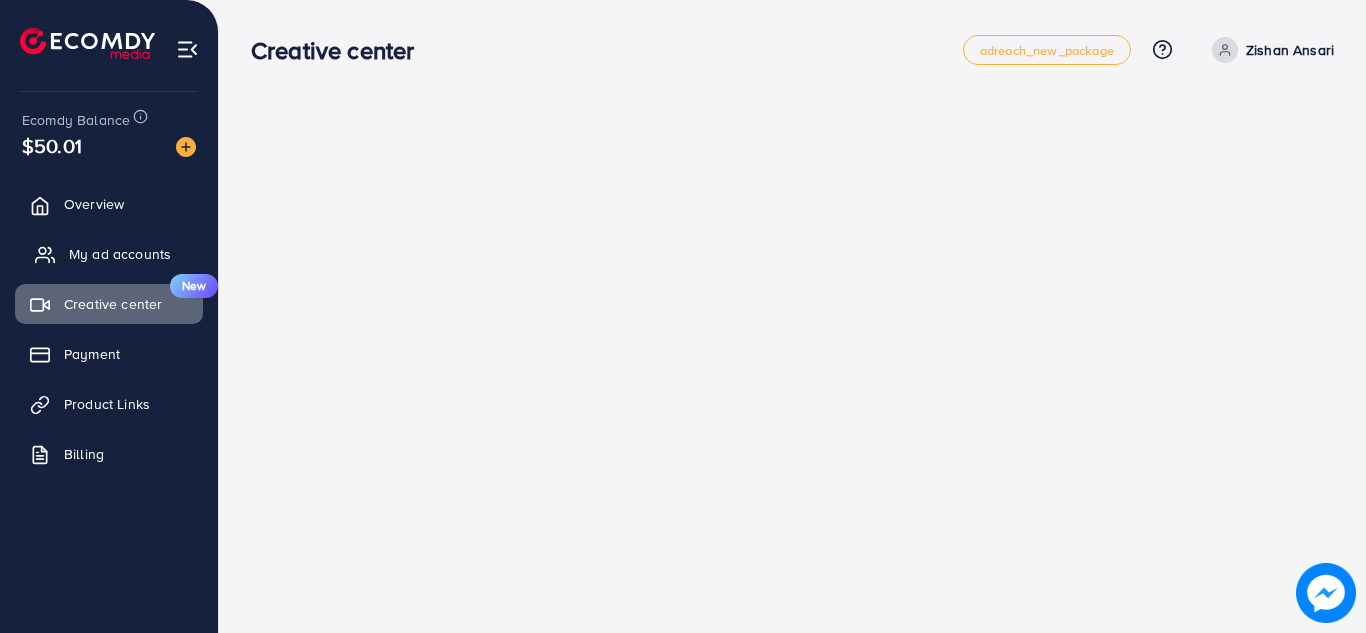 click on "My ad accounts" at bounding box center (120, 254) 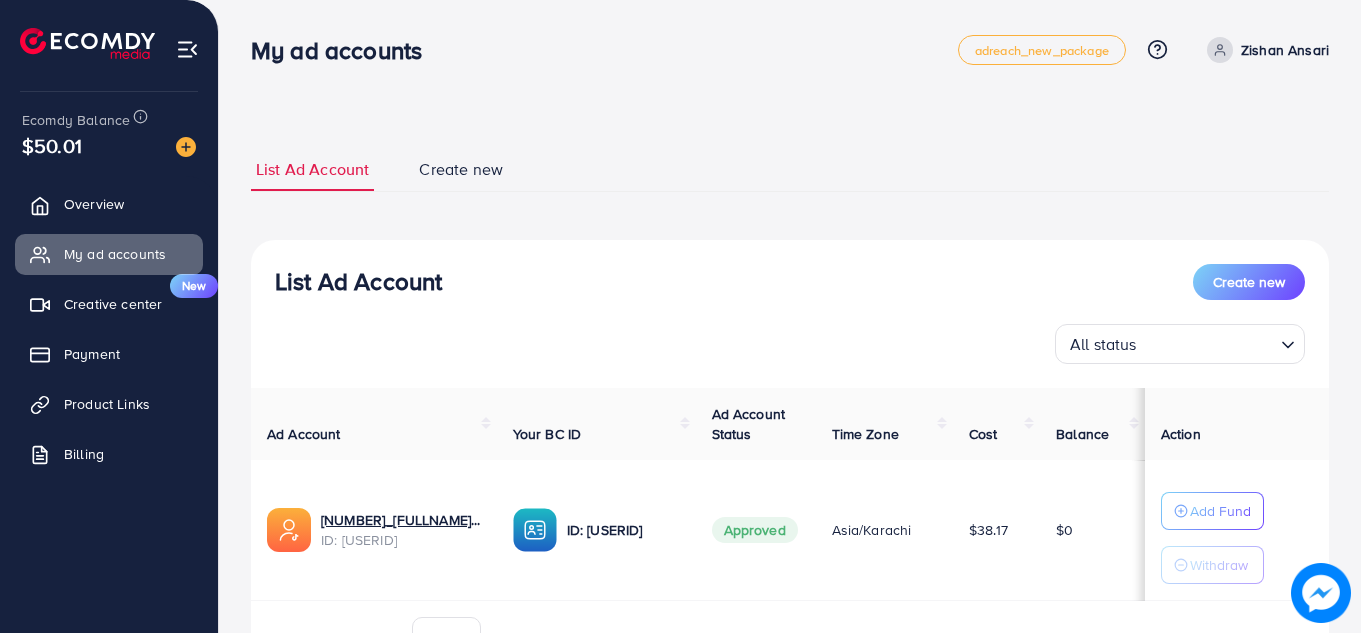 click on "Zishan Ansari" at bounding box center (1285, 50) 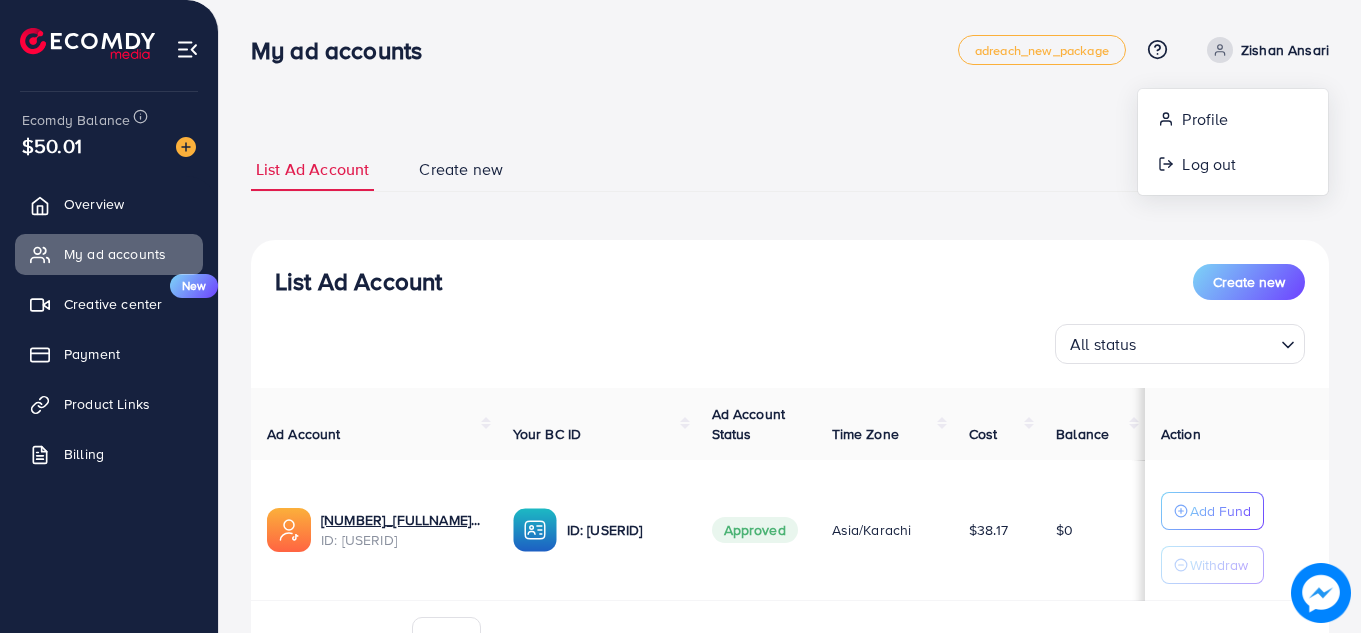click at bounding box center (1220, 50) 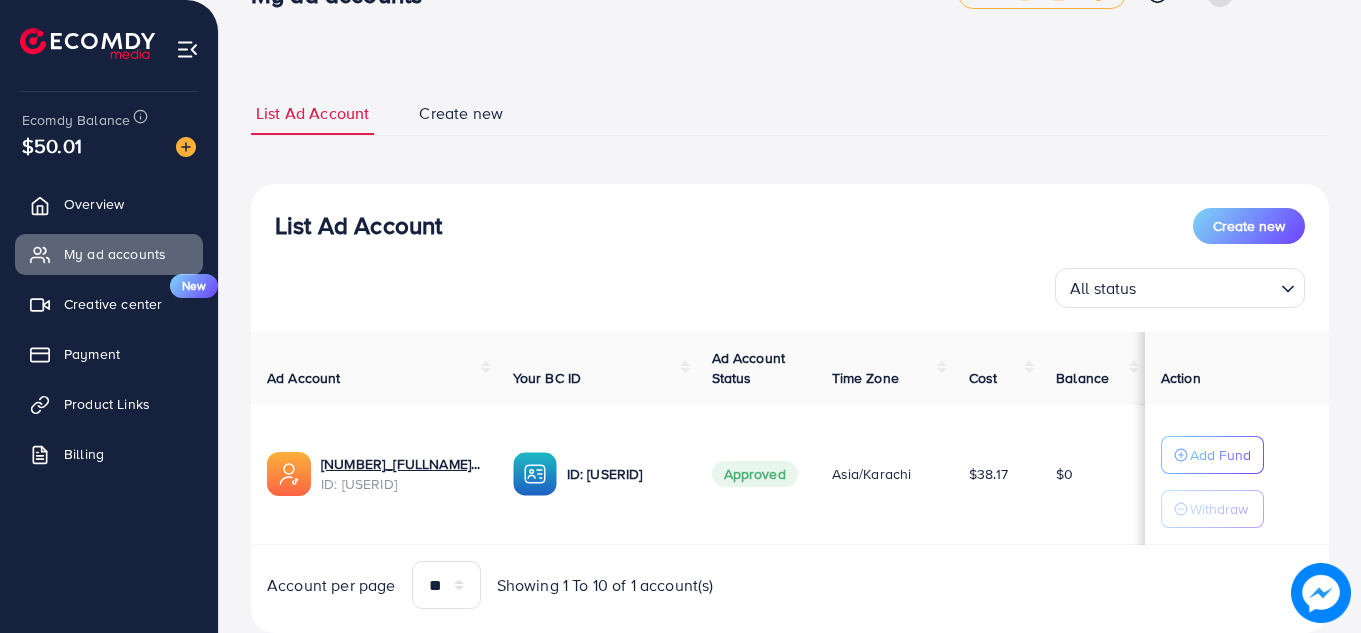 scroll, scrollTop: 112, scrollLeft: 0, axis: vertical 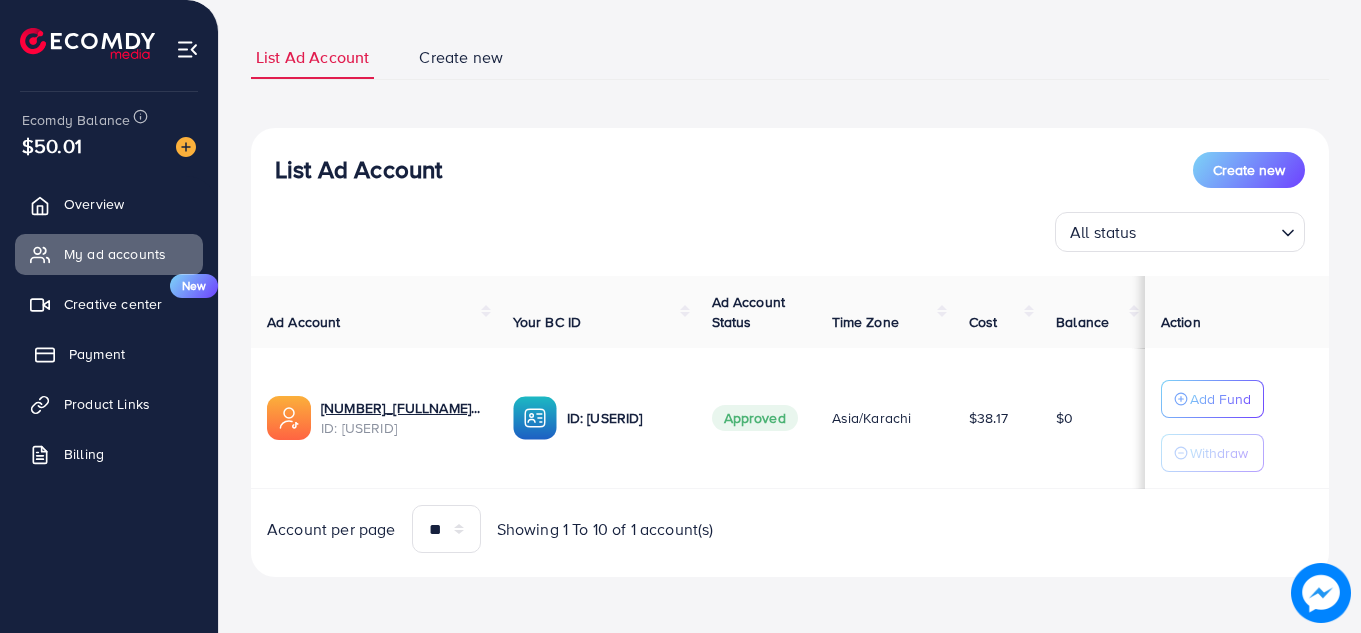 click on "Payment" at bounding box center (97, 354) 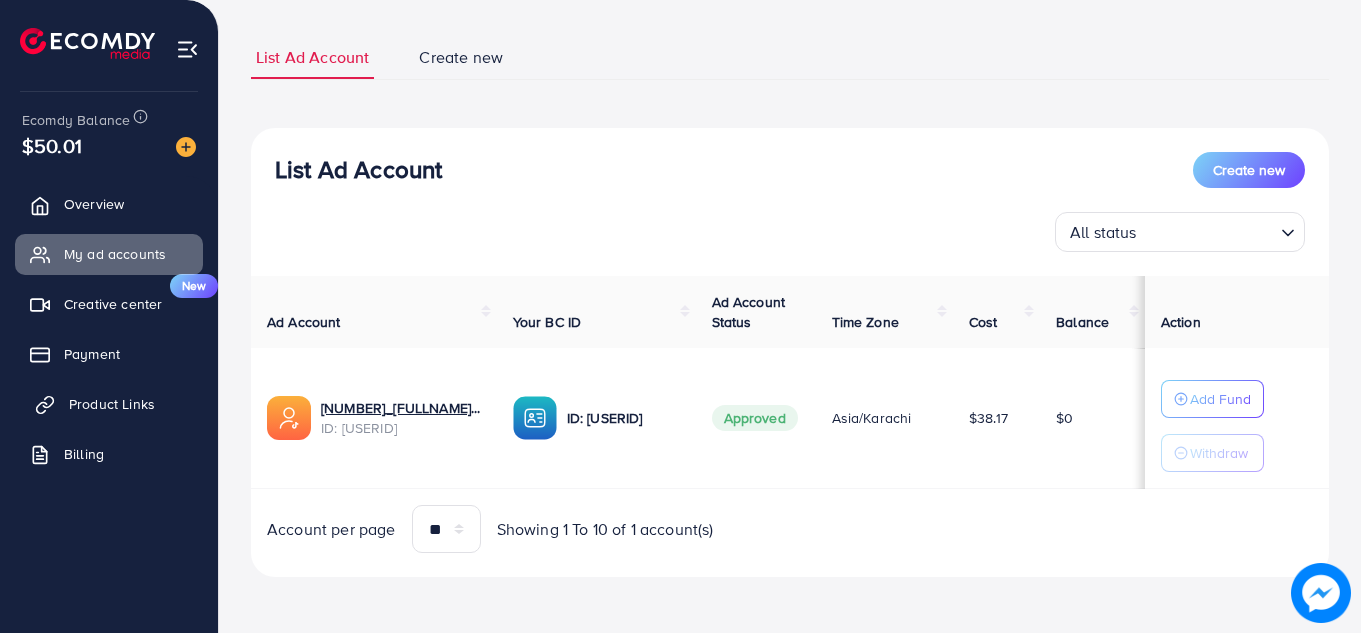 click on "Product Links" at bounding box center (112, 404) 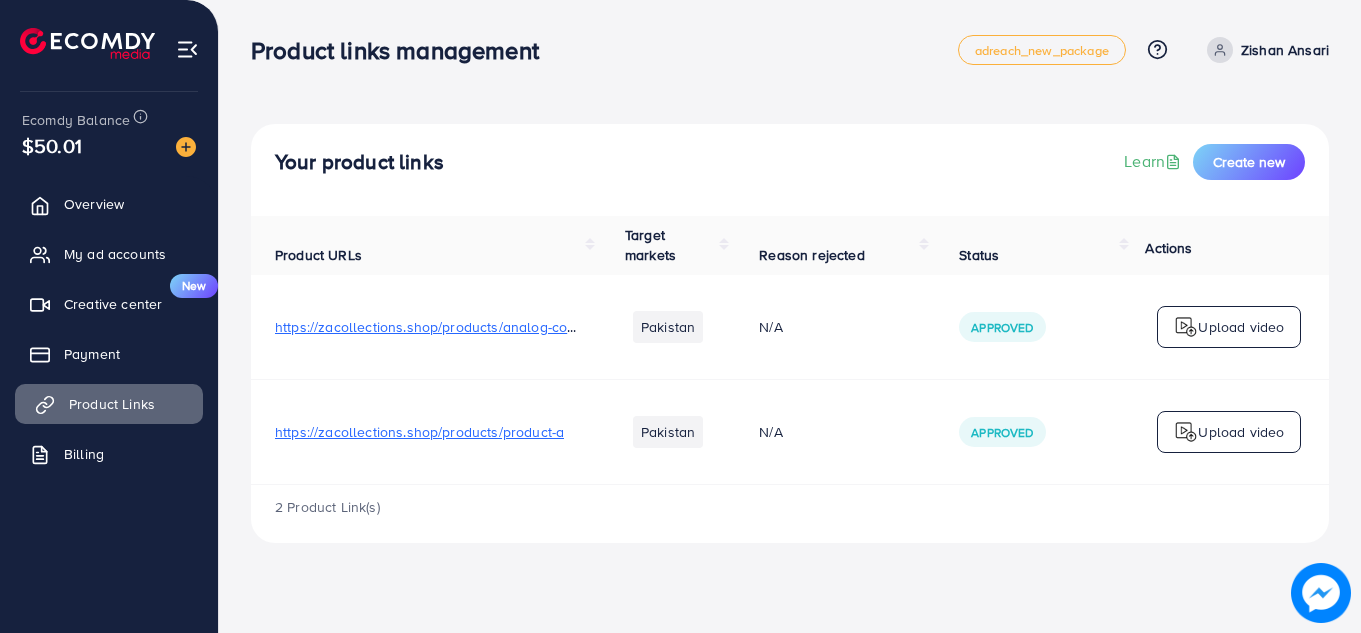 scroll, scrollTop: 0, scrollLeft: 0, axis: both 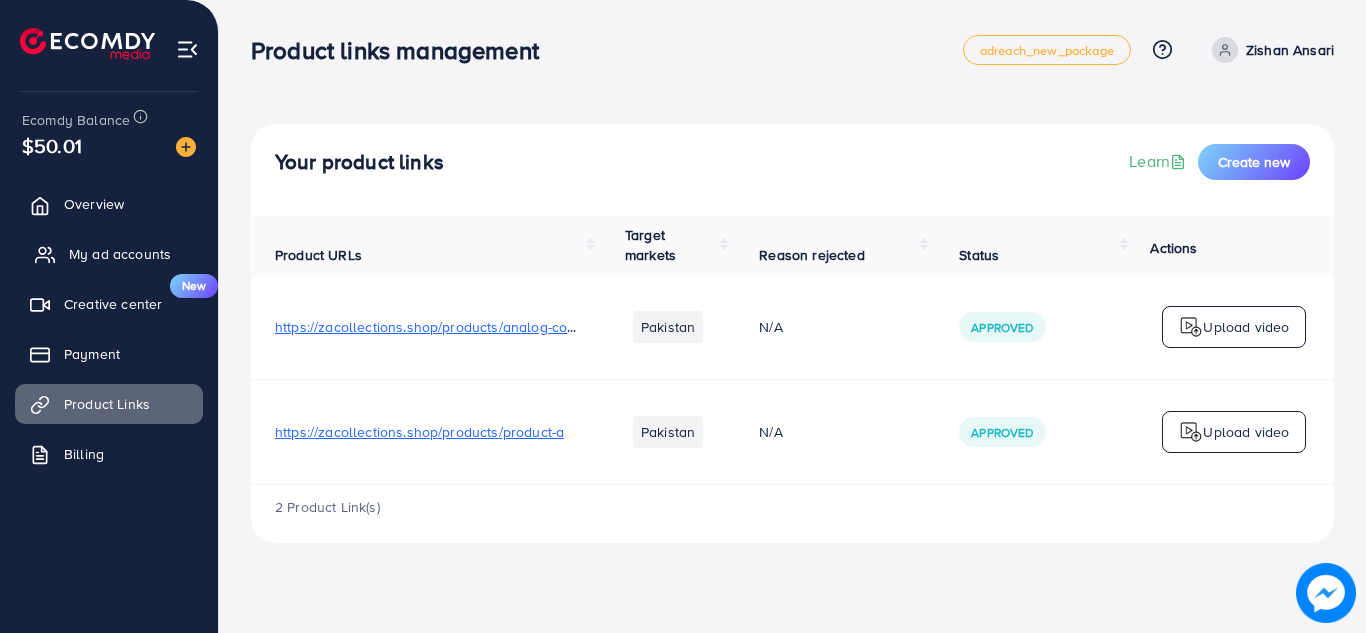 click on "My ad accounts" at bounding box center [120, 254] 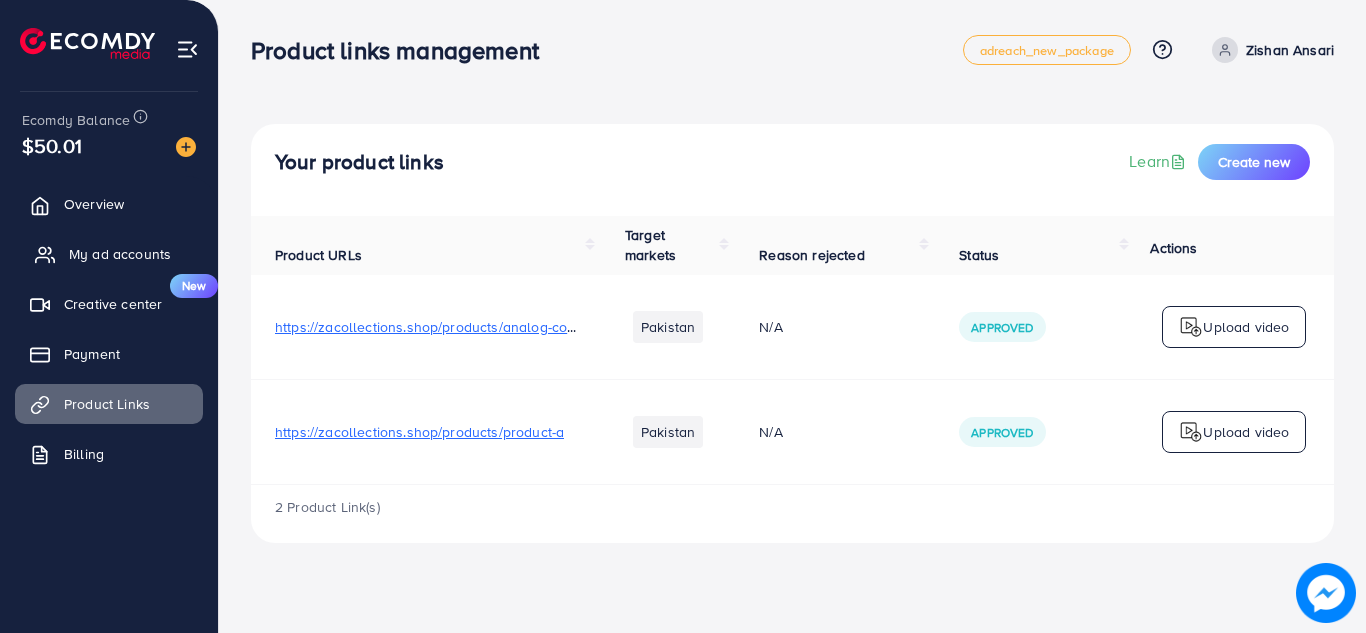click on "My ad accounts" at bounding box center (120, 254) 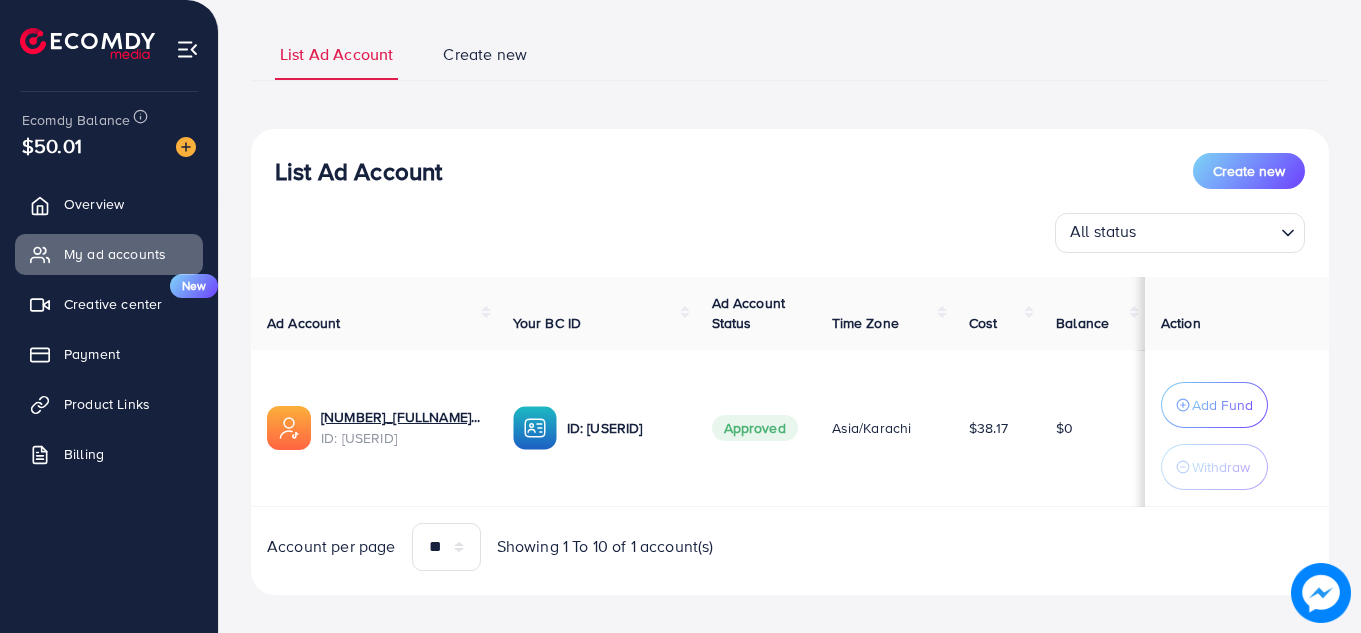 scroll, scrollTop: 139, scrollLeft: 0, axis: vertical 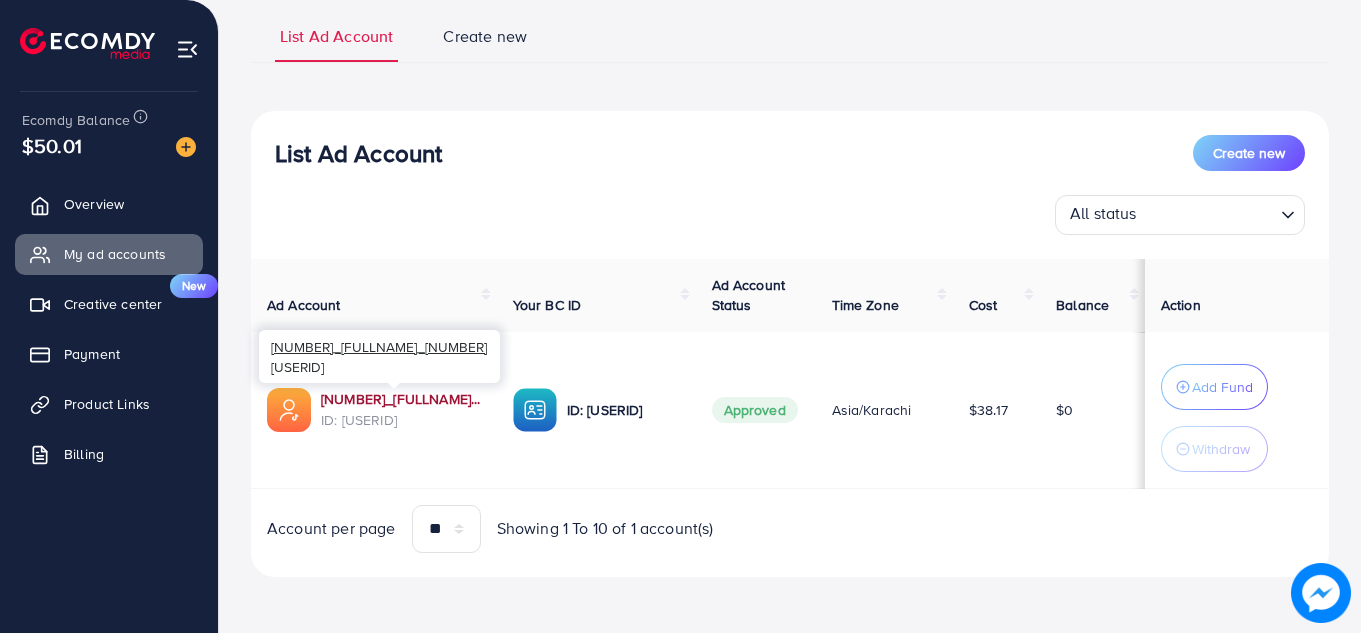 click on "[NUMBER]_[FULLNAME]_[NUMBER]" at bounding box center (401, 399) 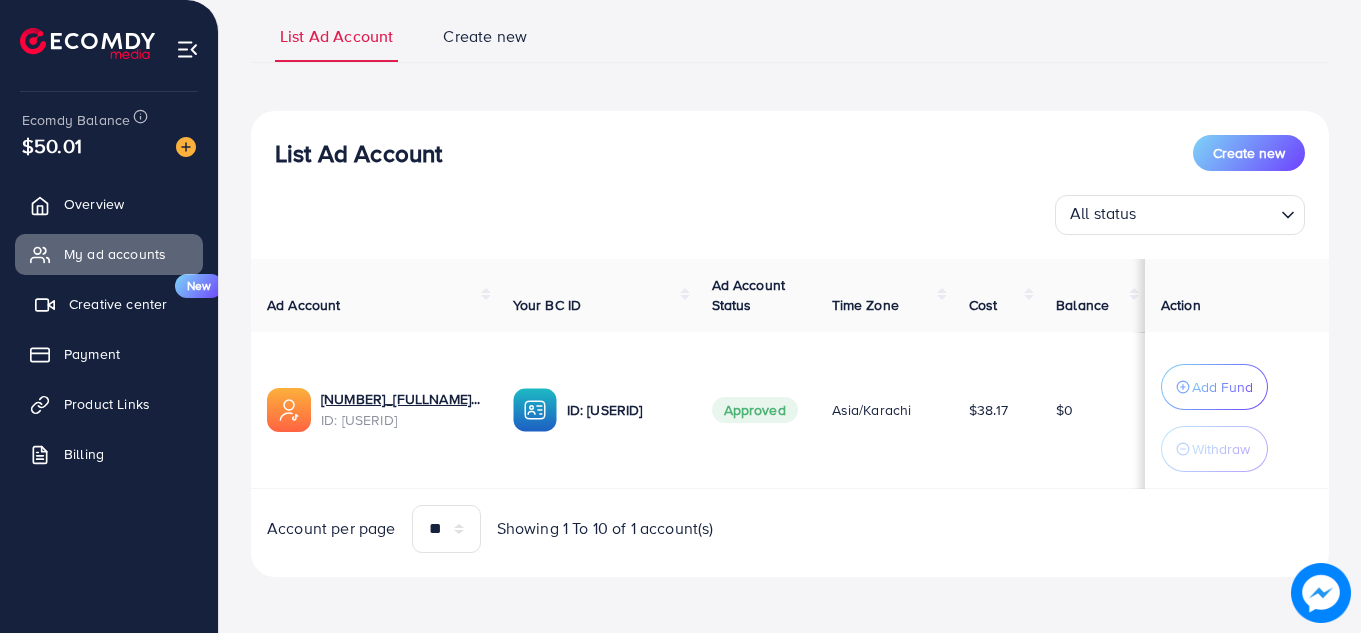 click on "New" at bounding box center (199, 286) 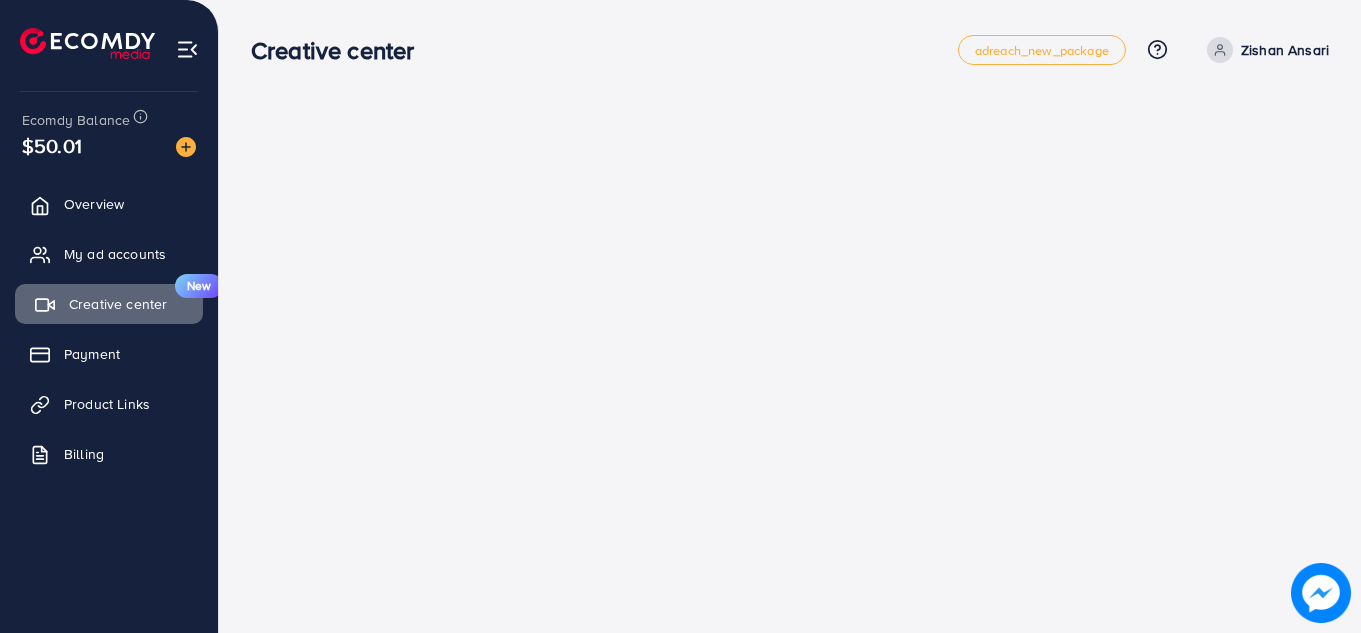 scroll, scrollTop: 0, scrollLeft: 0, axis: both 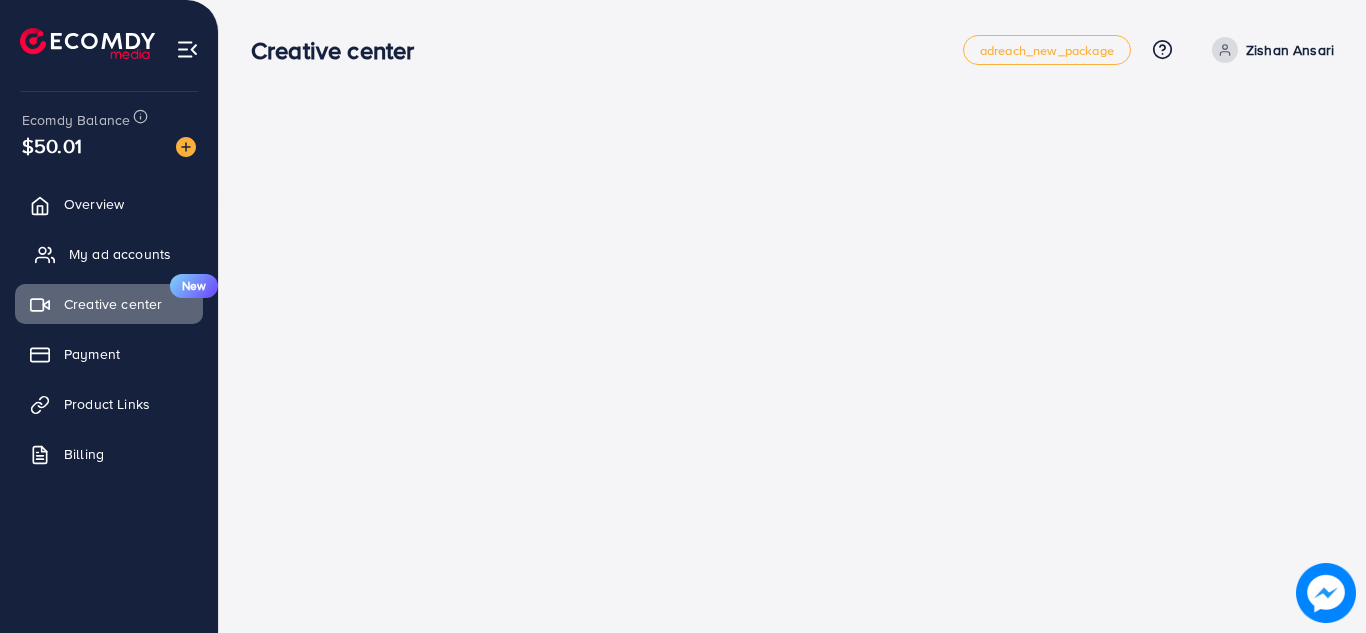 click on "My ad accounts" at bounding box center (109, 254) 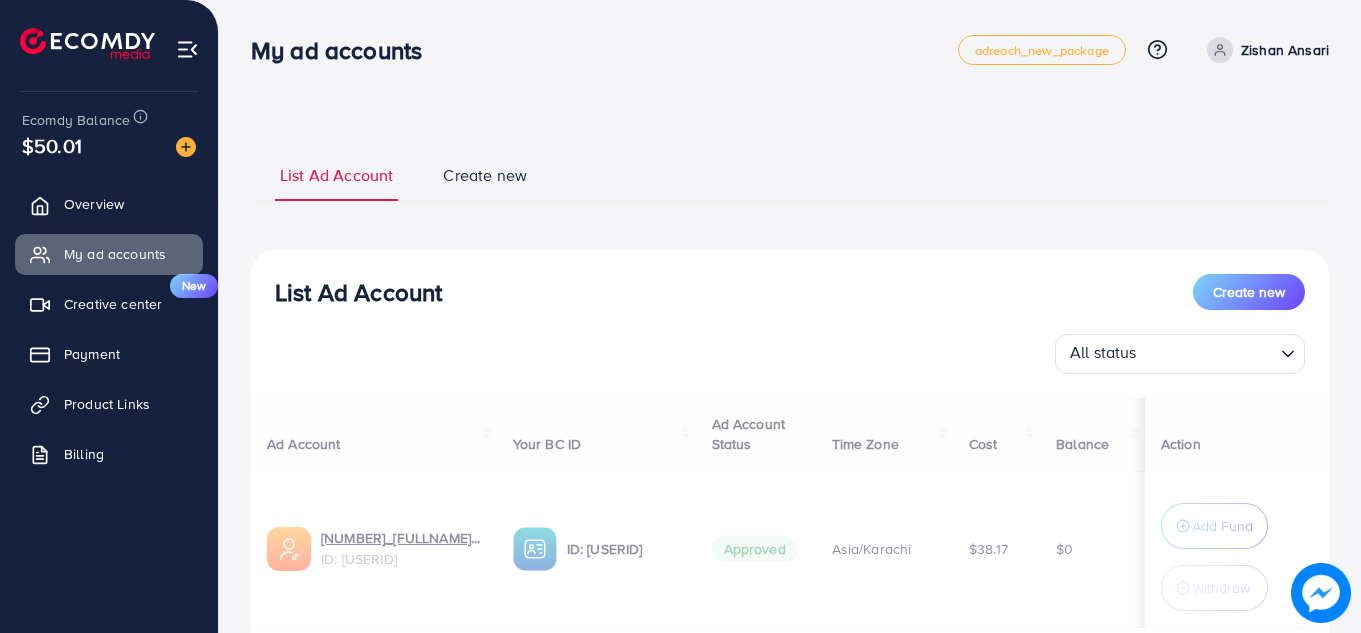 click on "Overview My ad accounts Creative center  New  Payment Product Links Billing" at bounding box center [109, 335] 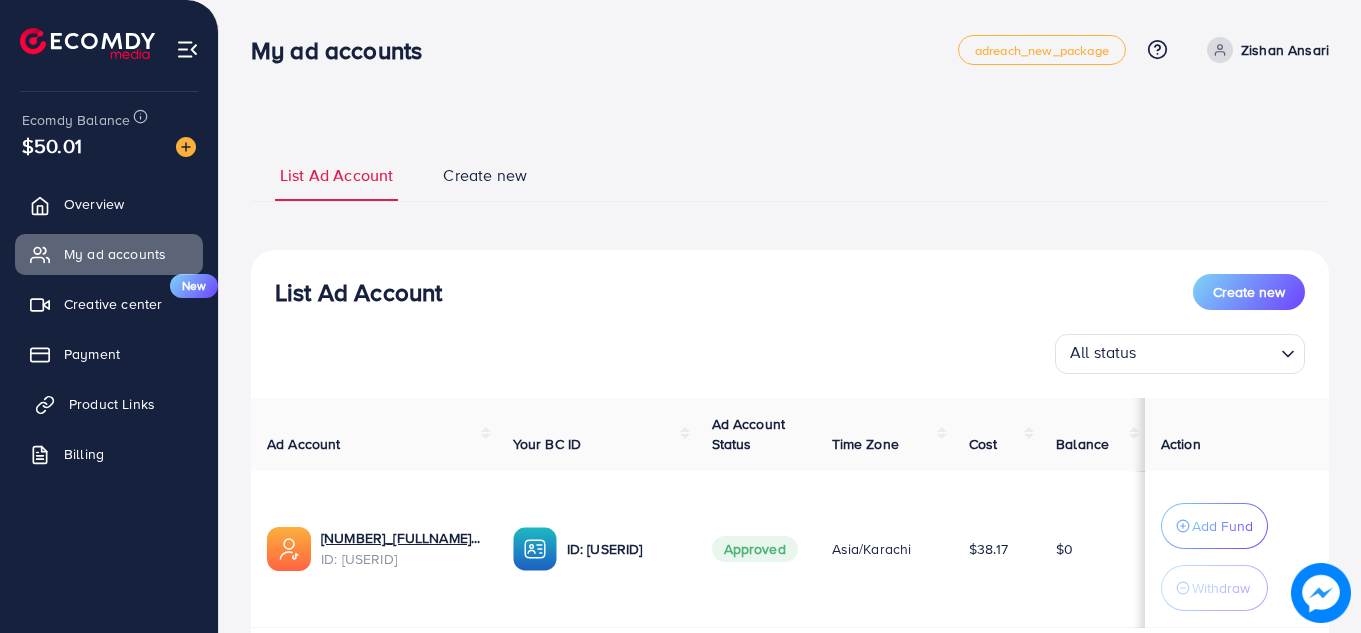 click on "Product Links" at bounding box center (112, 404) 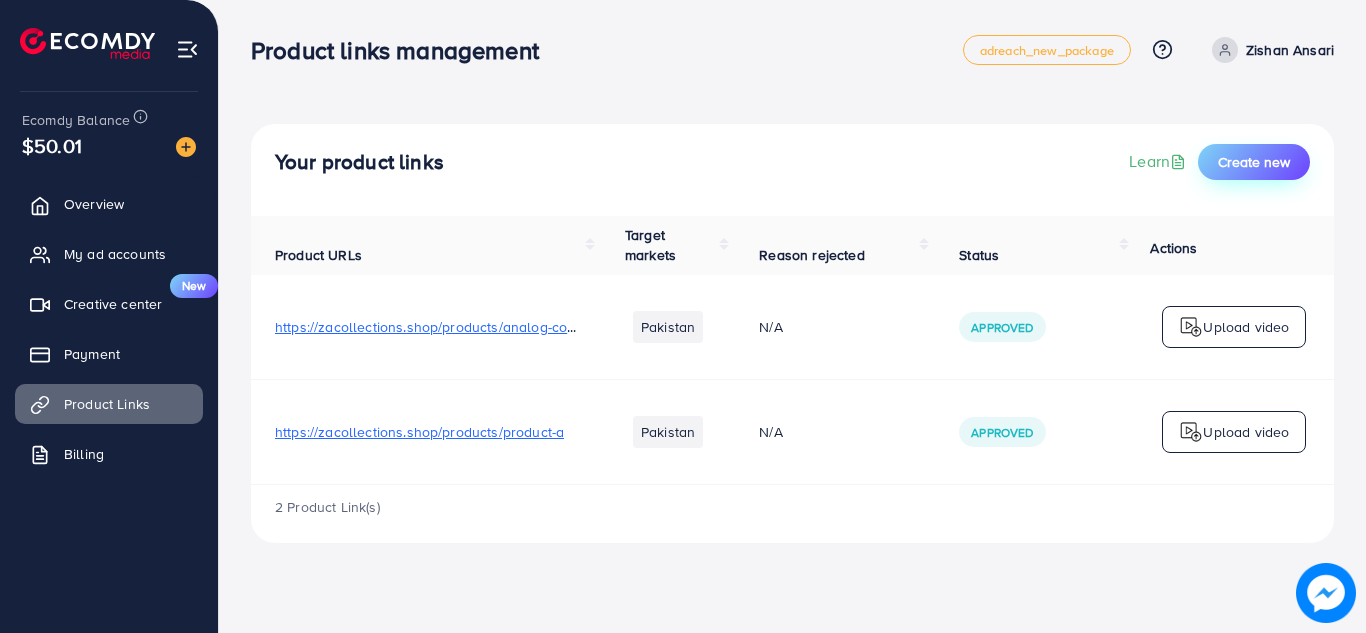 click on "Create new" at bounding box center (1254, 162) 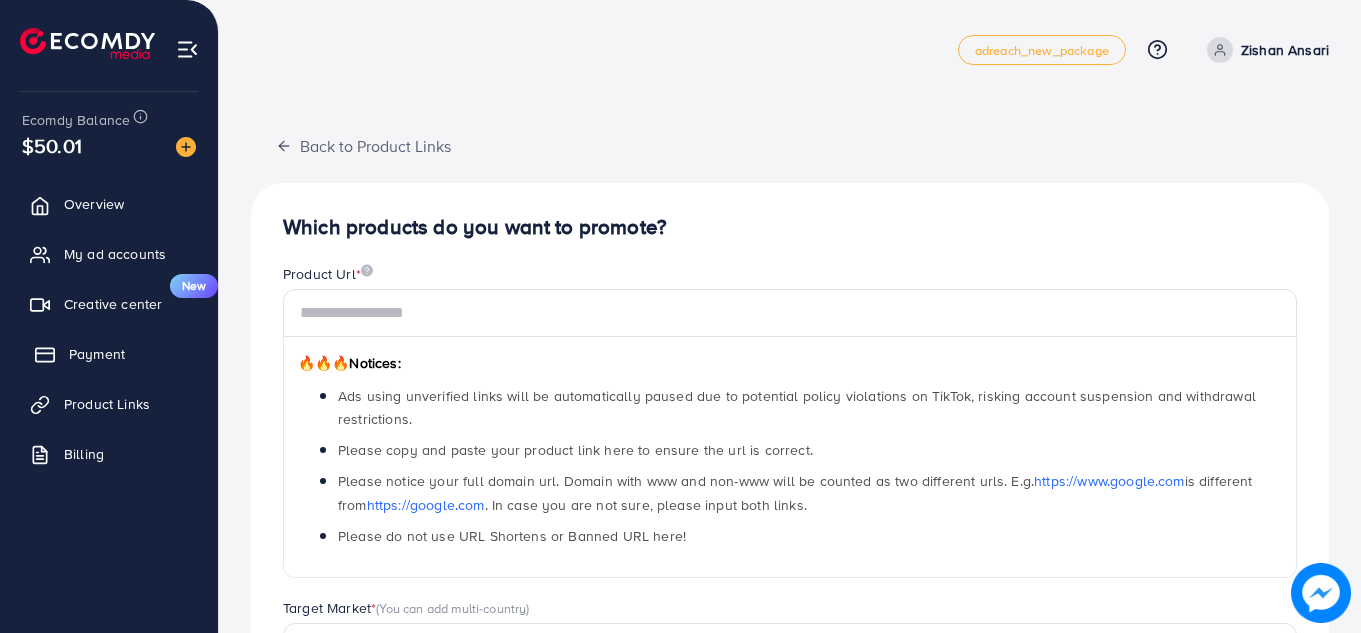 click on "Payment" at bounding box center [97, 354] 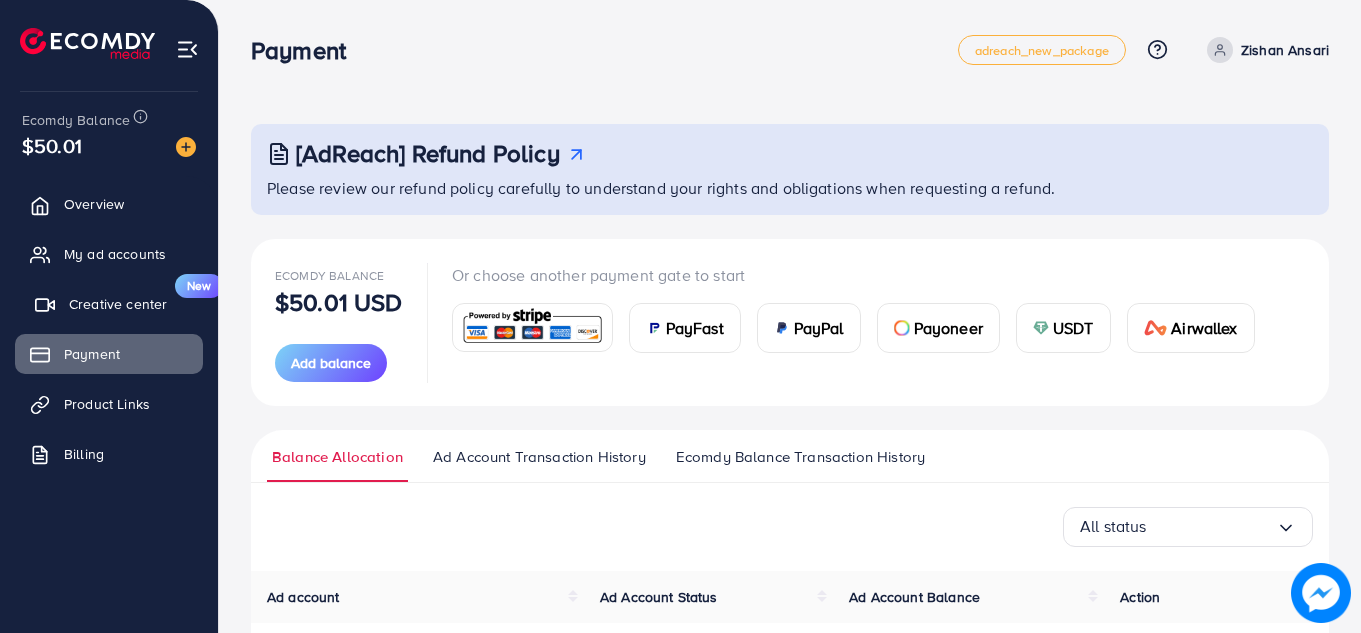 click on "Creative center  New" at bounding box center [109, 304] 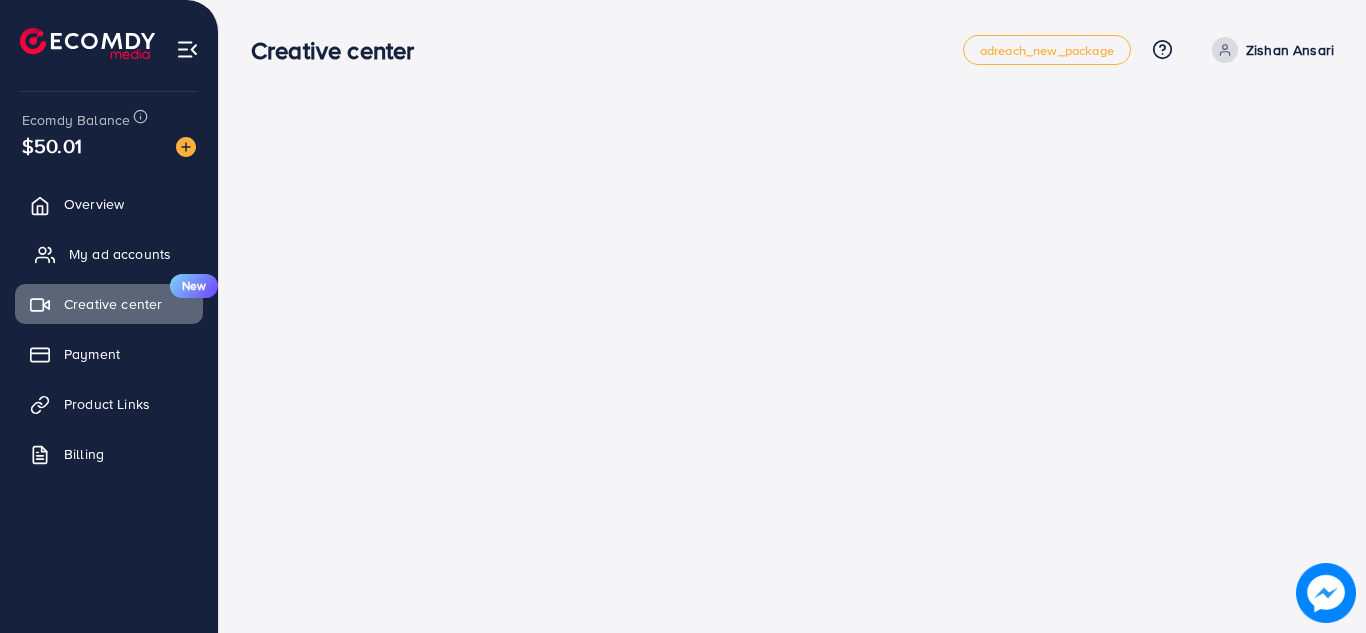 click on "My ad accounts" at bounding box center (109, 254) 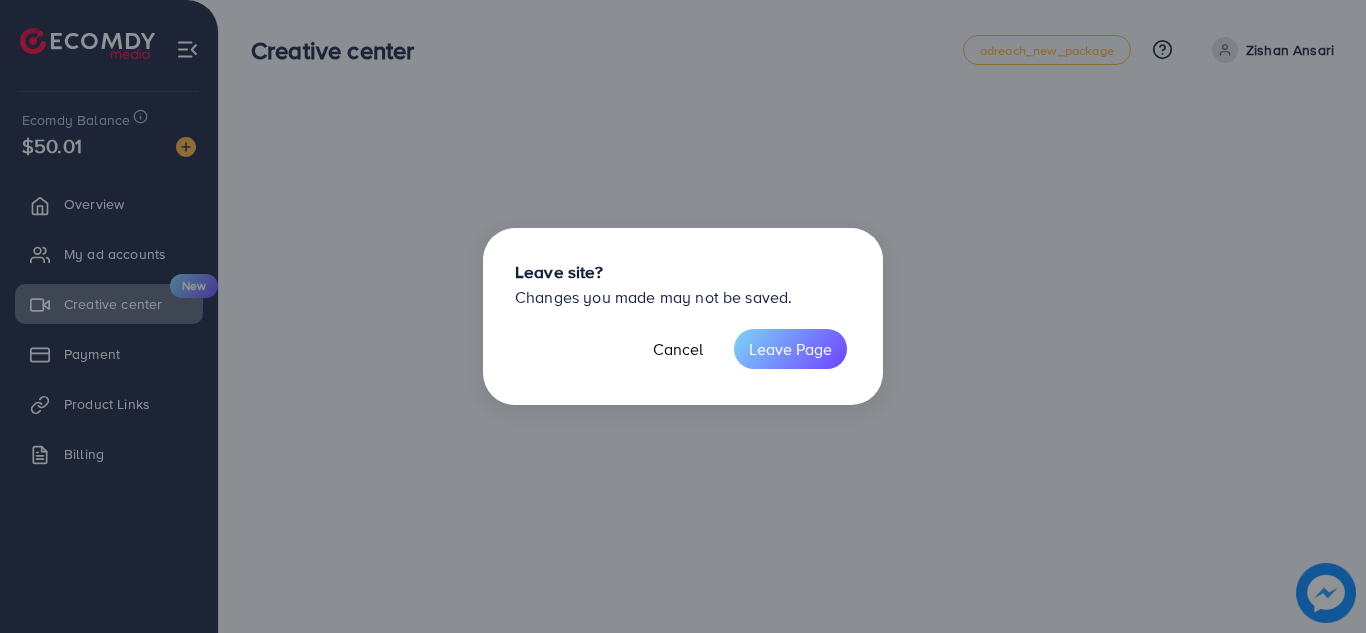 click on "Leave site? Changes you made may not be saved. Cancel Leave Page" at bounding box center (683, 316) 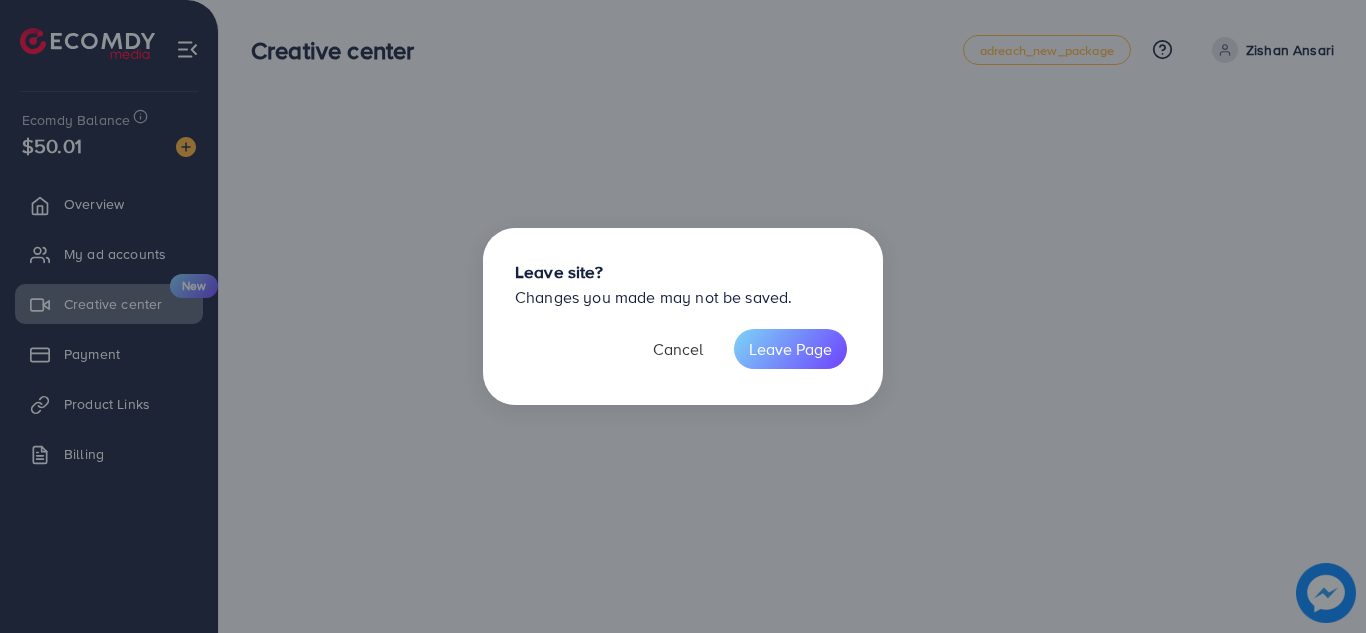 click on "Cancel" at bounding box center (678, 349) 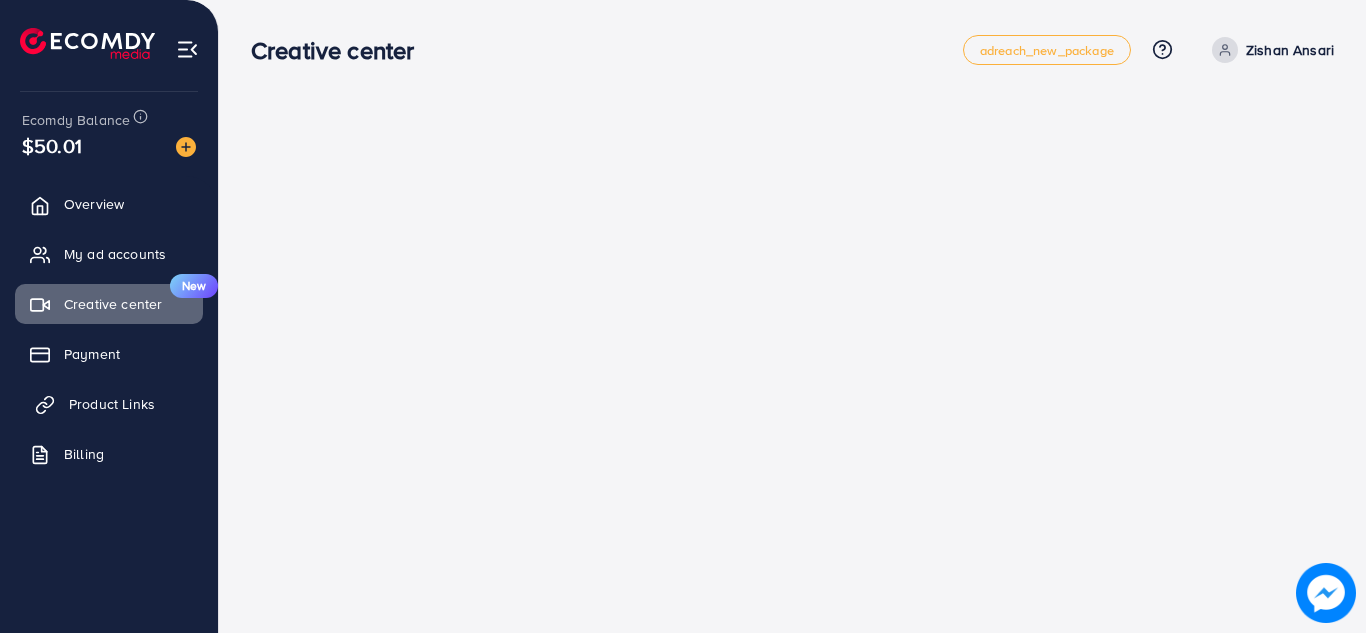 click on "Product Links" at bounding box center (109, 404) 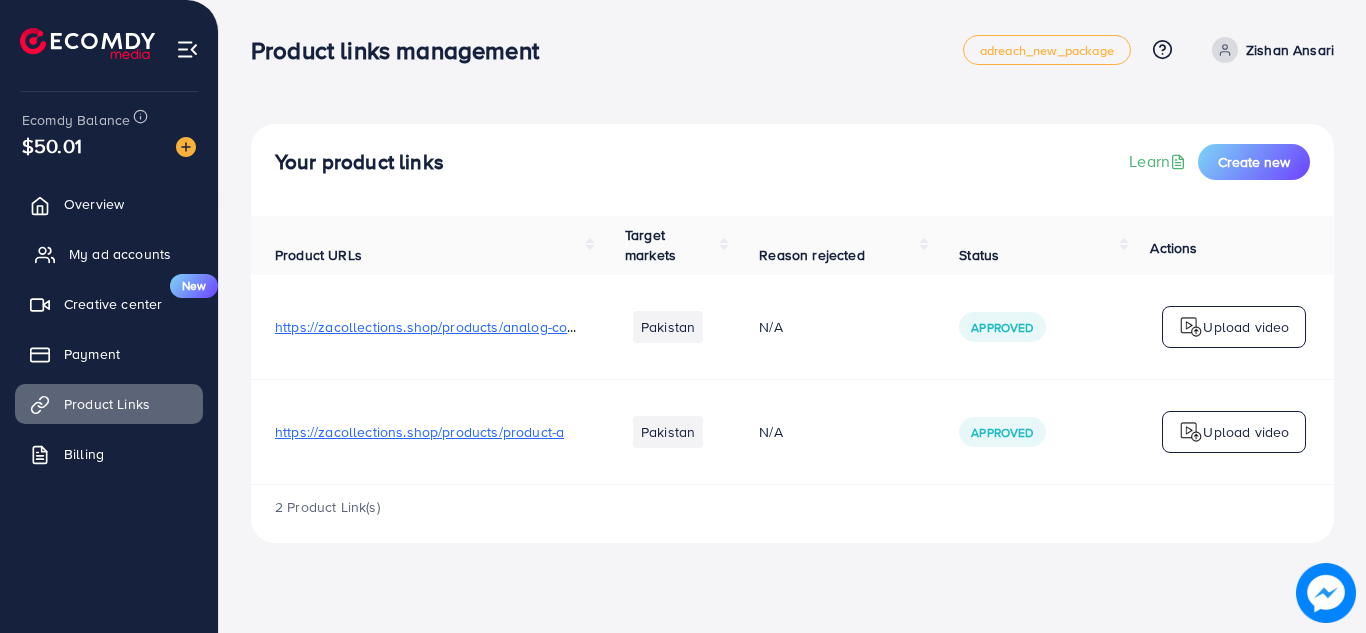 click on "My ad accounts" at bounding box center [120, 254] 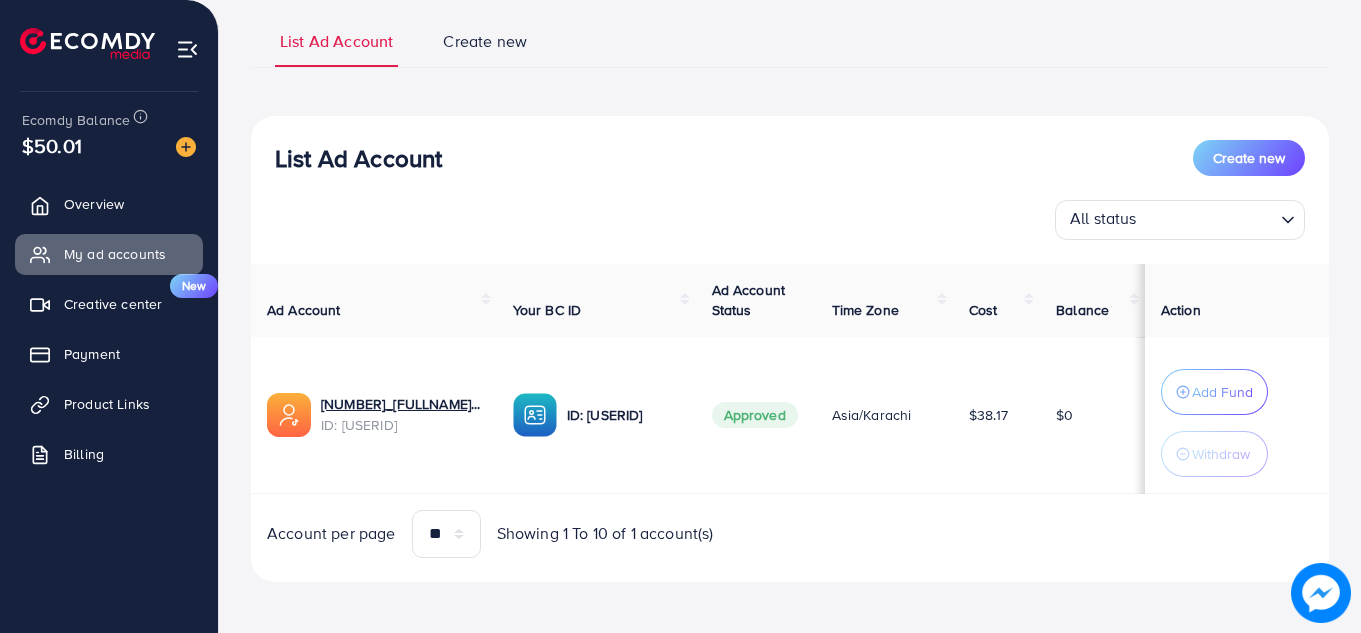 scroll, scrollTop: 139, scrollLeft: 0, axis: vertical 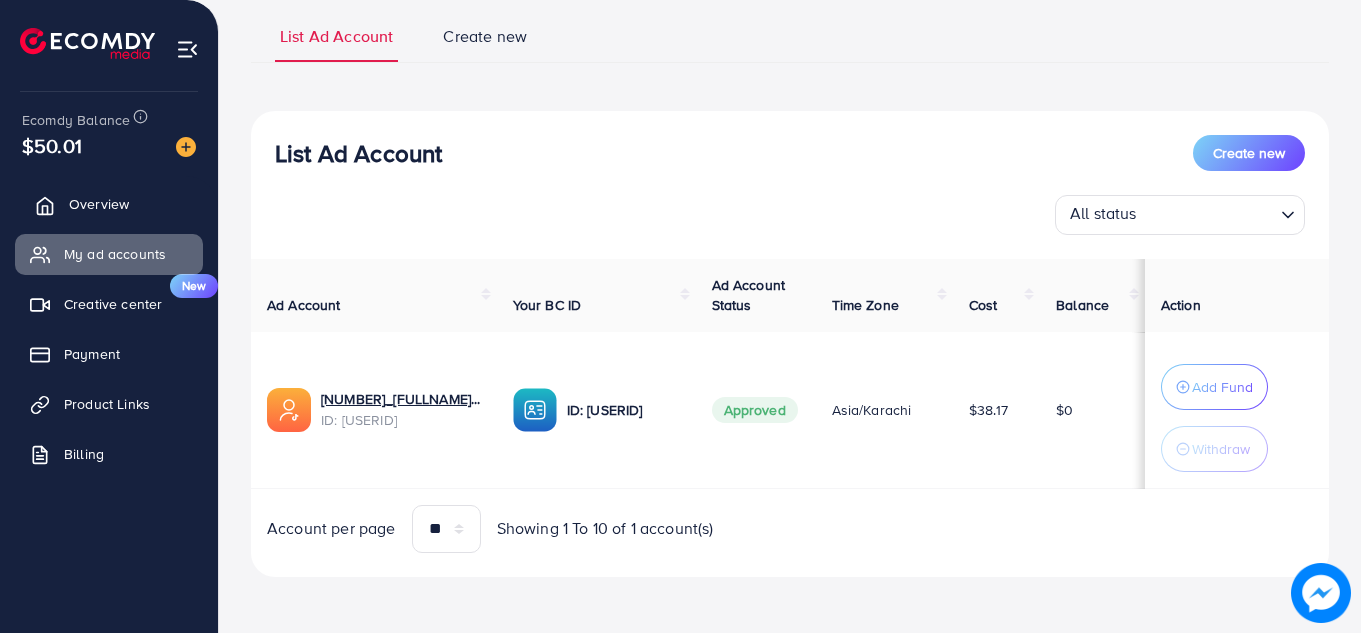 click on "Overview" at bounding box center [99, 204] 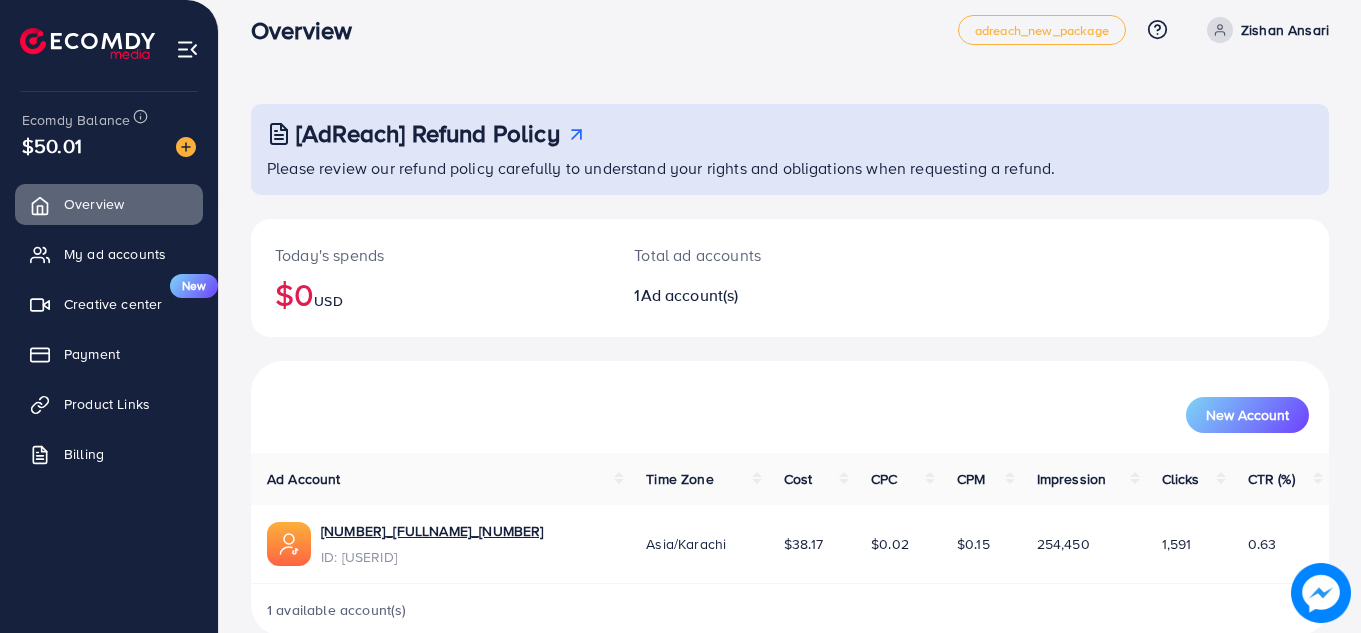 scroll, scrollTop: 0, scrollLeft: 0, axis: both 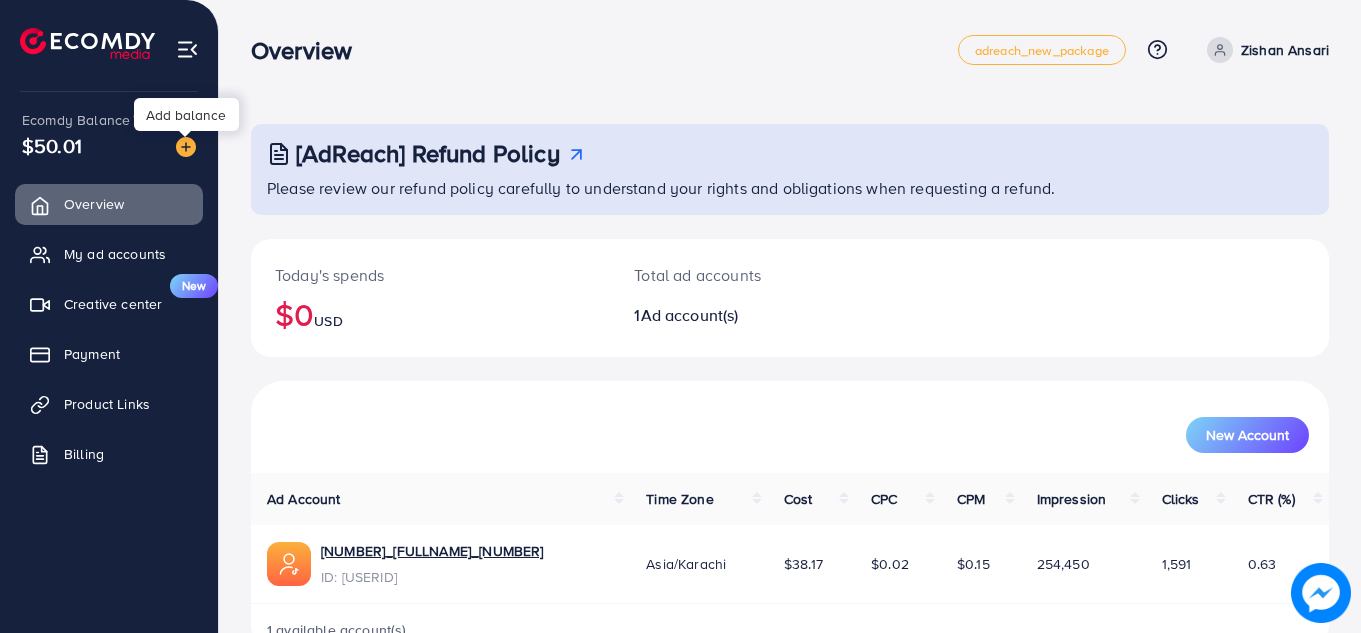 click at bounding box center (186, 147) 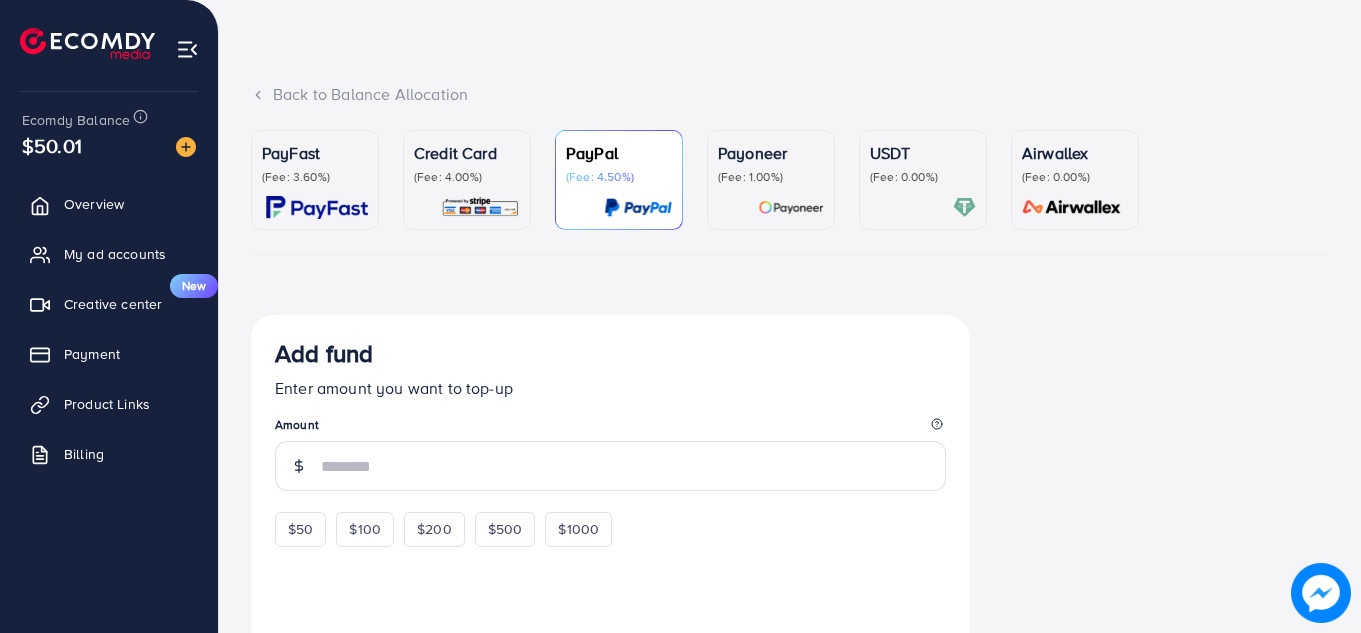 scroll, scrollTop: 100, scrollLeft: 0, axis: vertical 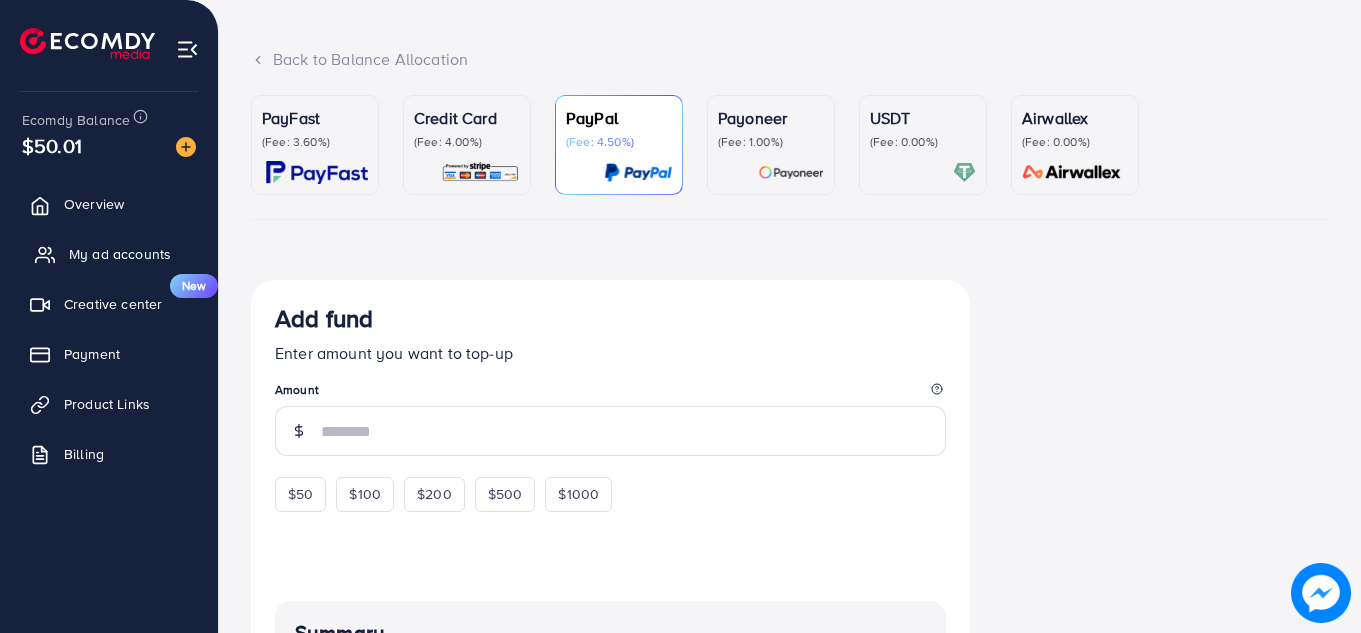 click on "My ad accounts" at bounding box center [109, 254] 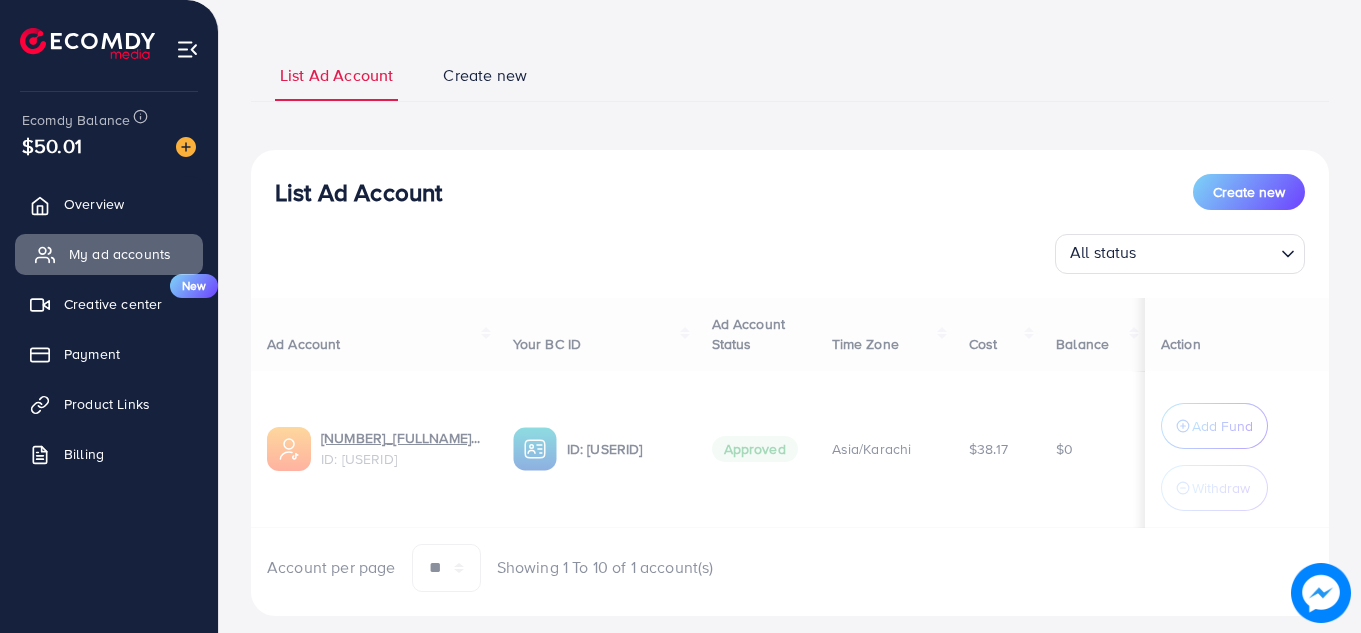 scroll, scrollTop: 0, scrollLeft: 0, axis: both 